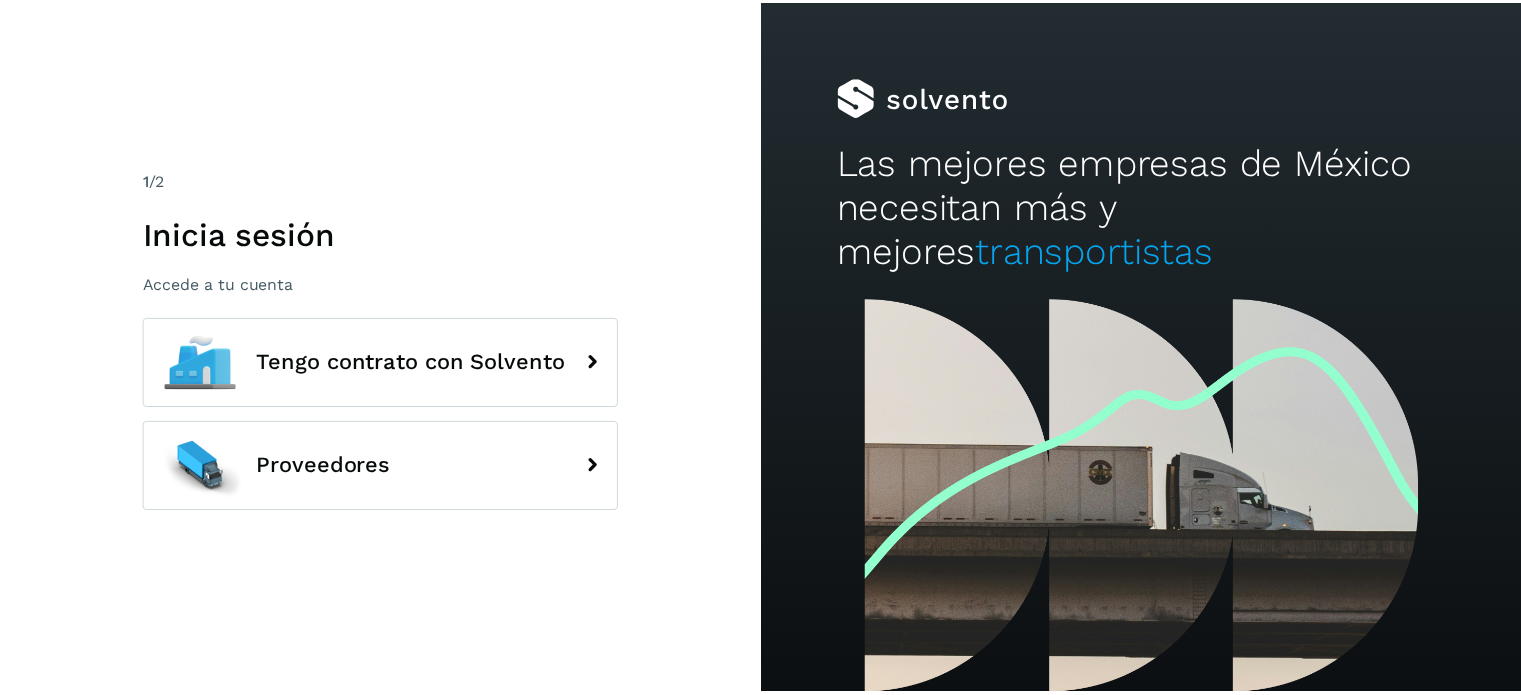 scroll, scrollTop: 0, scrollLeft: 0, axis: both 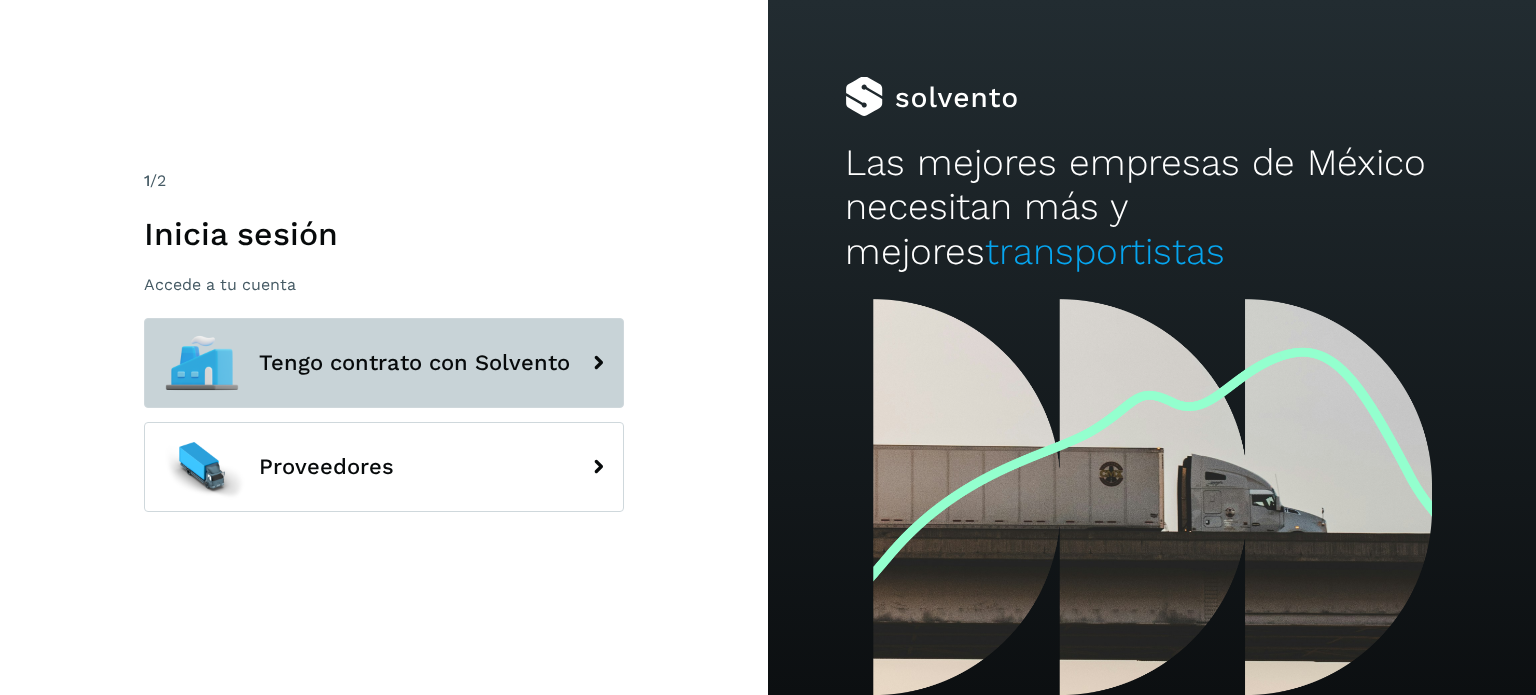 click on "Tengo contrato con Solvento" 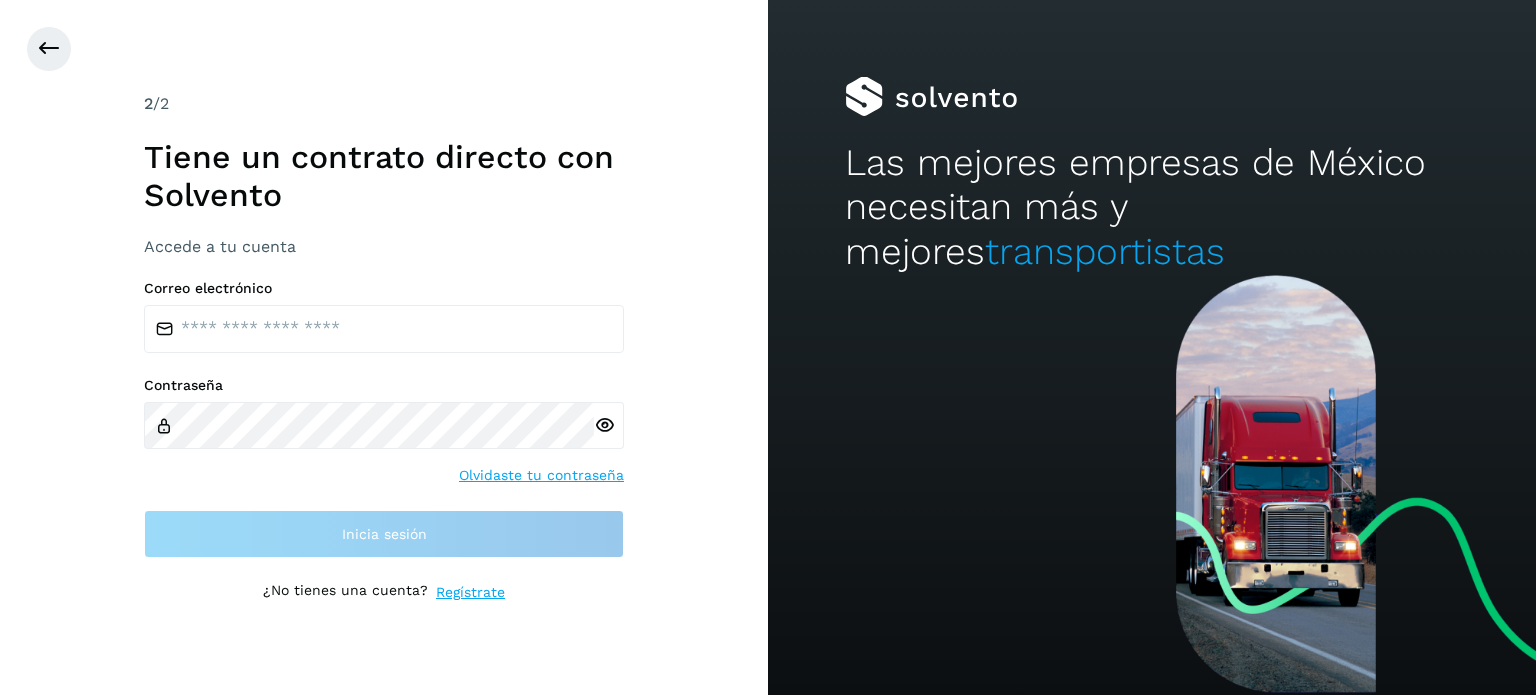 click on "Correo electrónico  Contraseña  Olvidaste tu contraseña Inicia sesión" at bounding box center (384, 419) 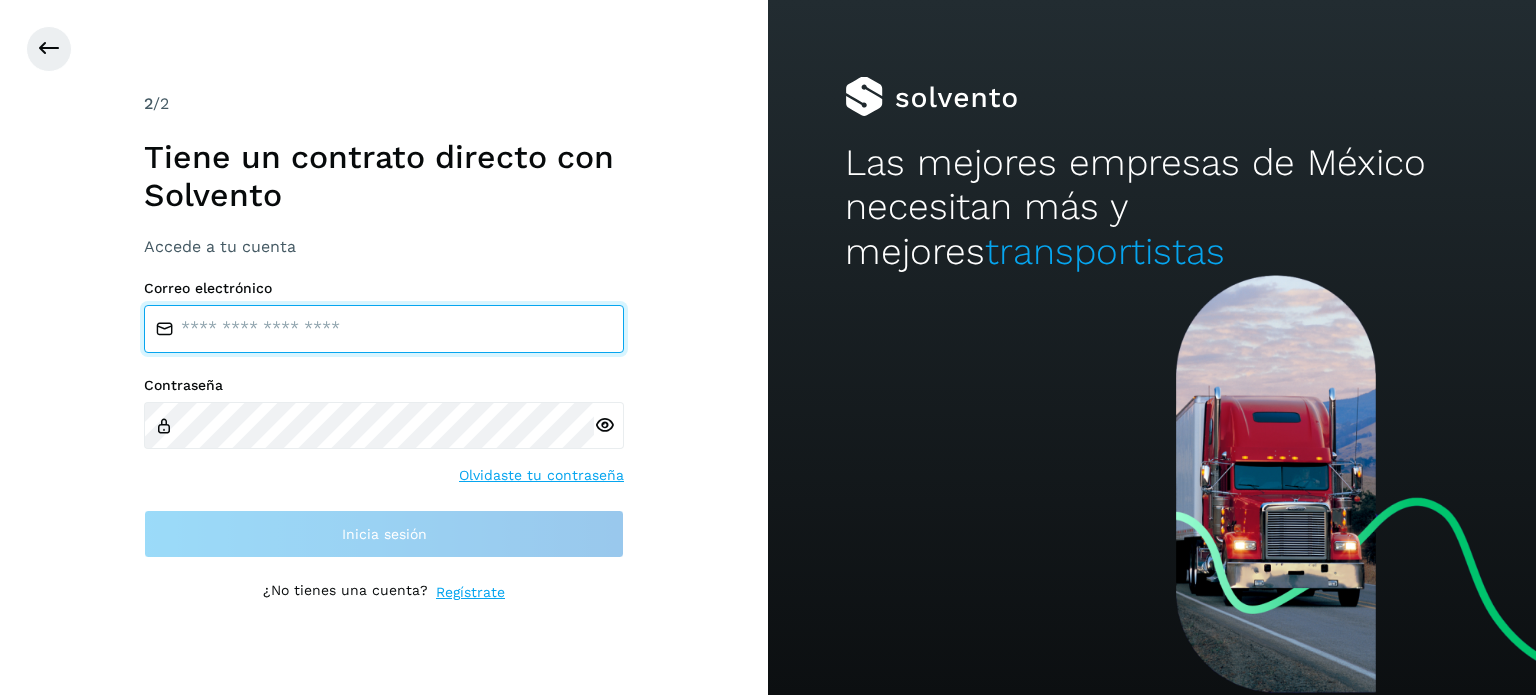 click at bounding box center (384, 329) 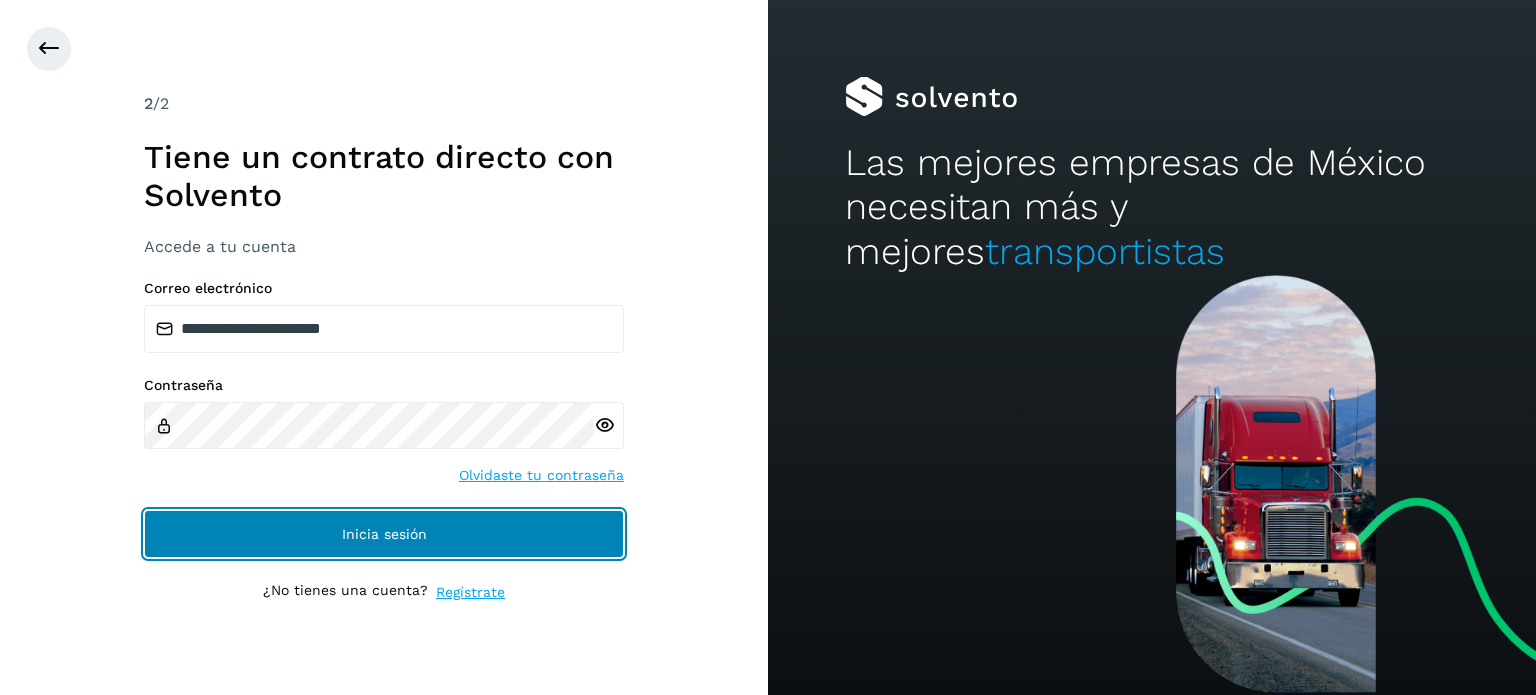 click on "Inicia sesión" 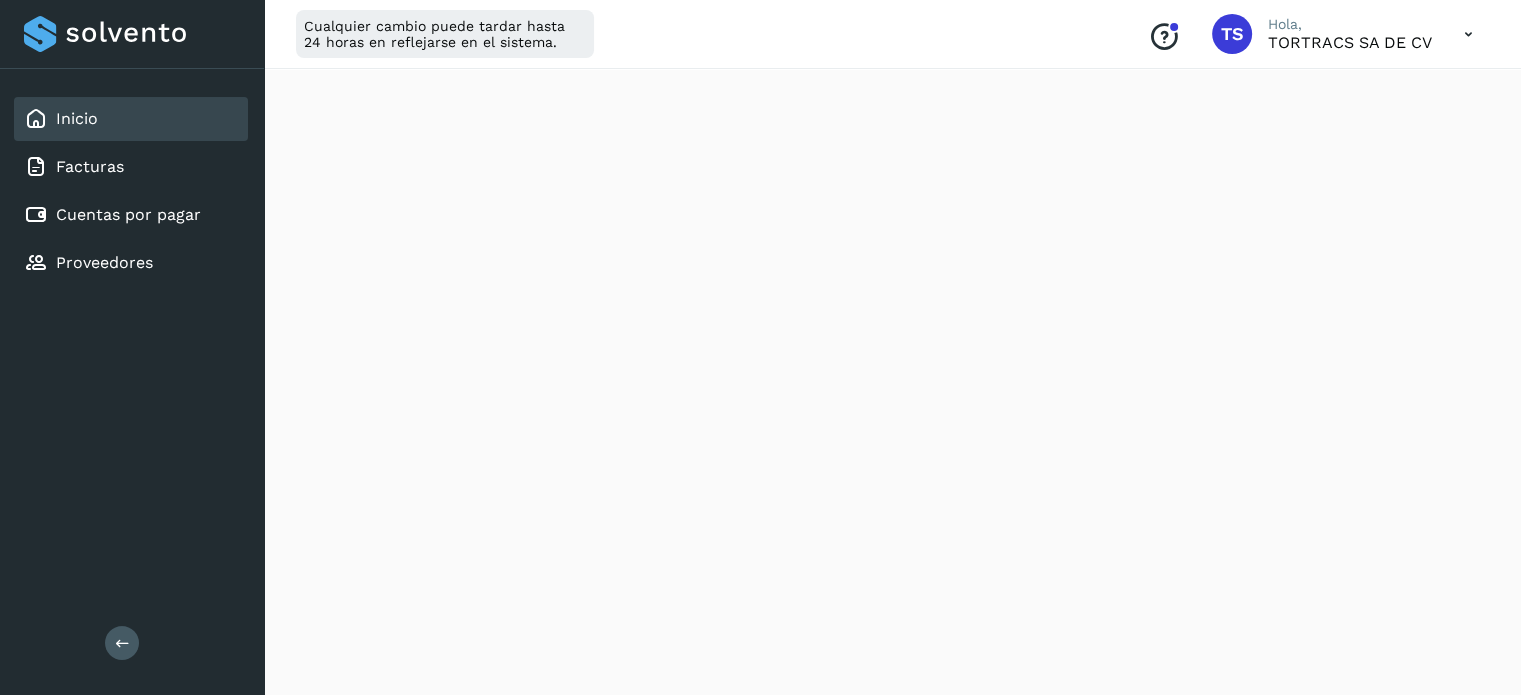 scroll, scrollTop: 412, scrollLeft: 0, axis: vertical 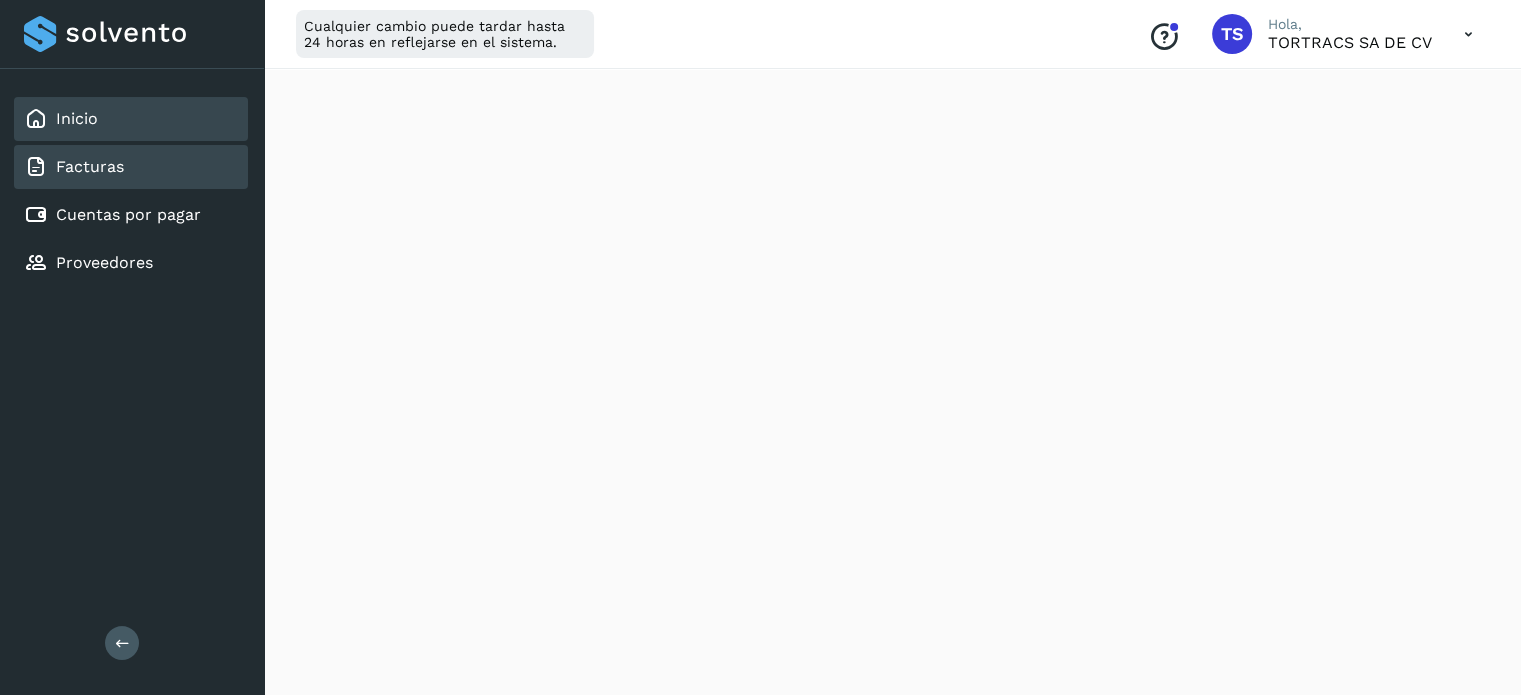 click on "Facturas" 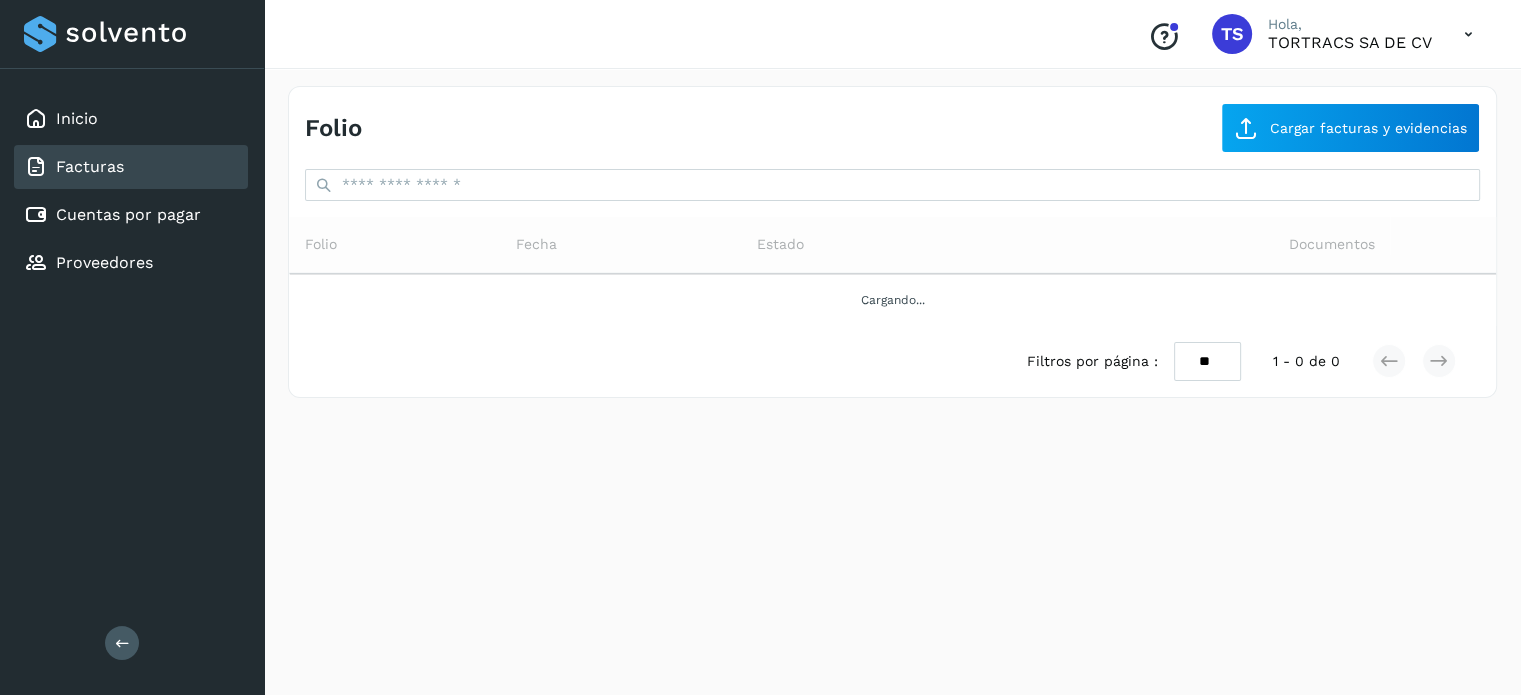 scroll, scrollTop: 0, scrollLeft: 0, axis: both 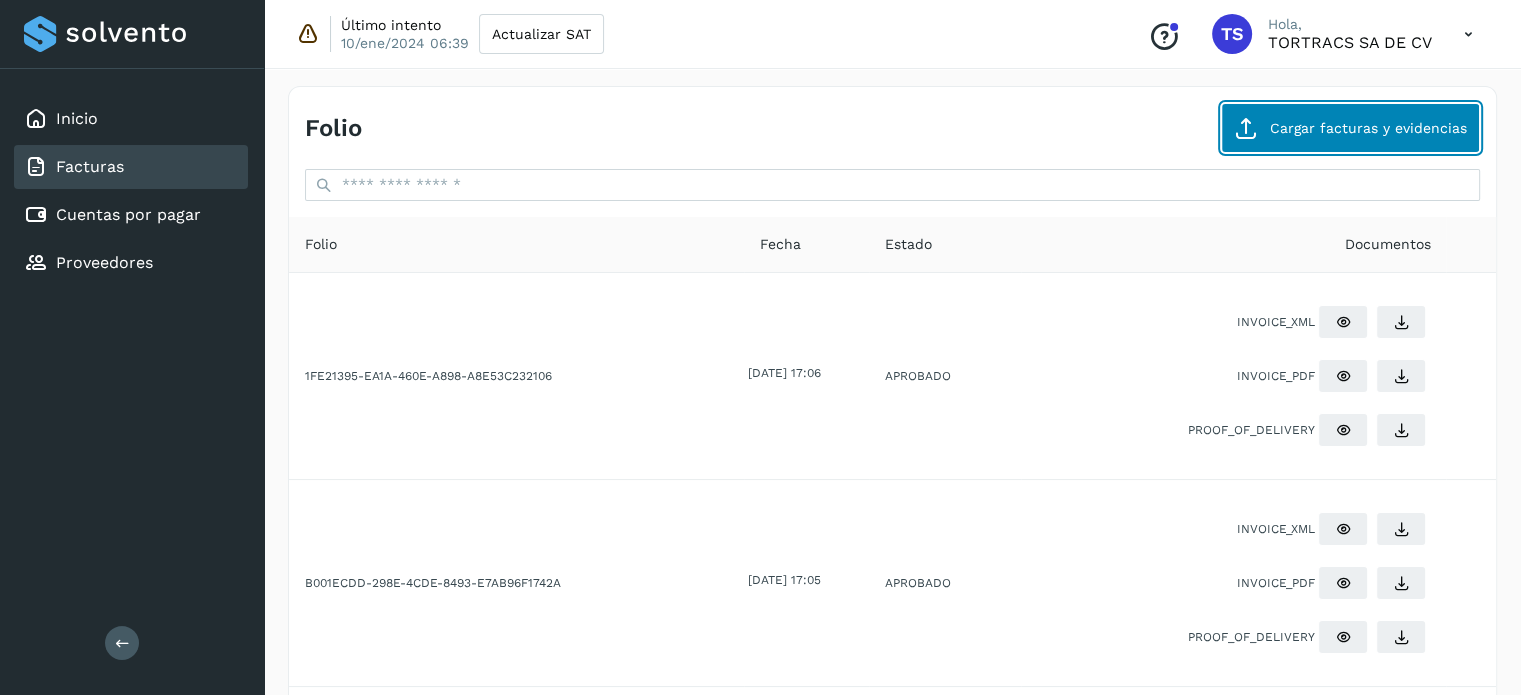click on "Cargar facturas y evidencias" at bounding box center (1350, 128) 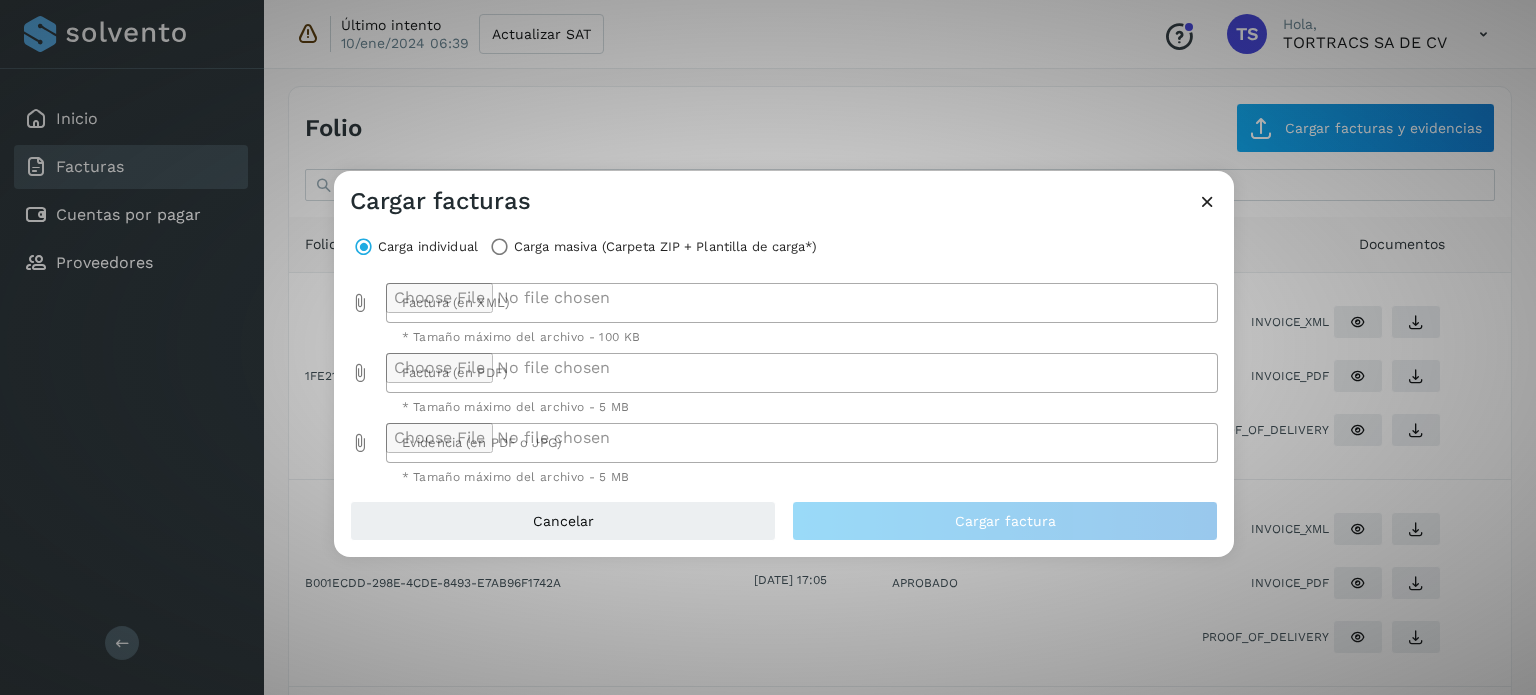 click on "* Tamaño máximo del archivo - 100 KB" at bounding box center (802, 334) 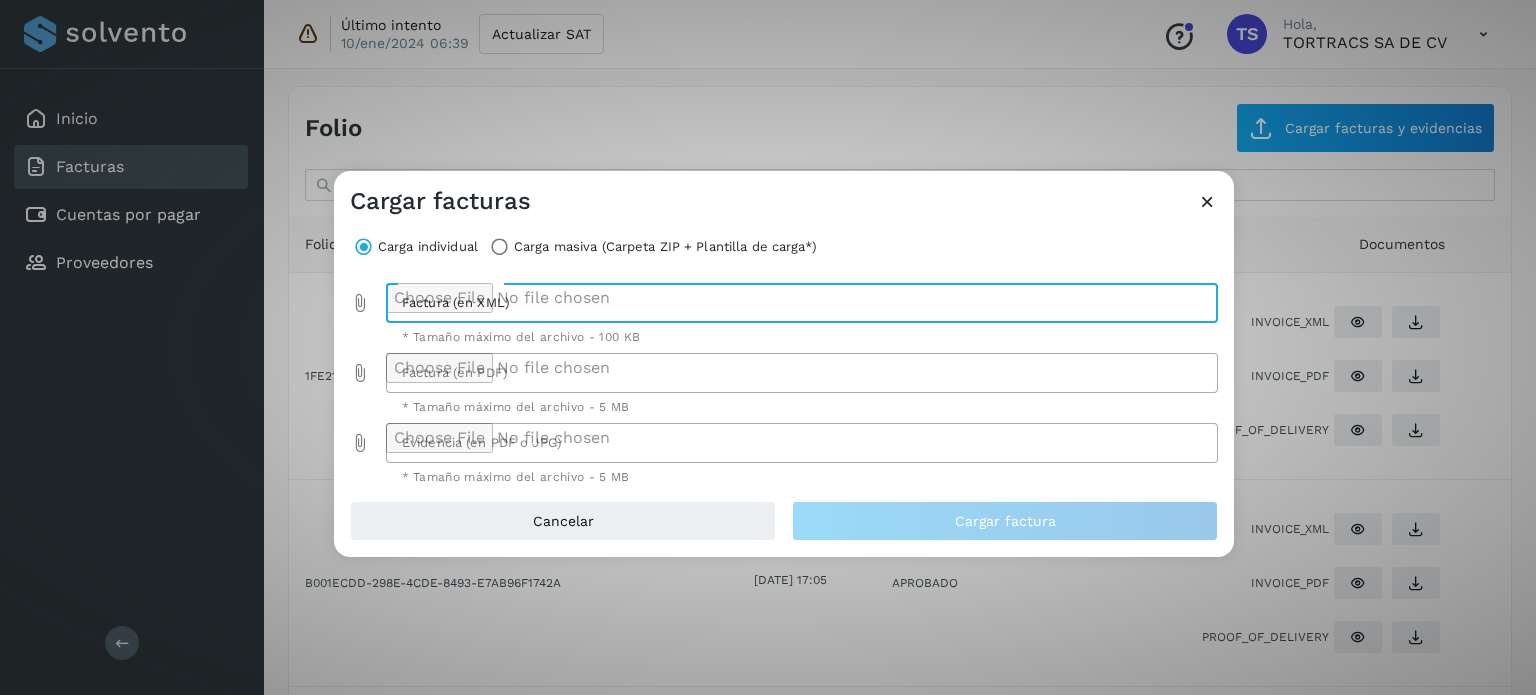 type on "**********" 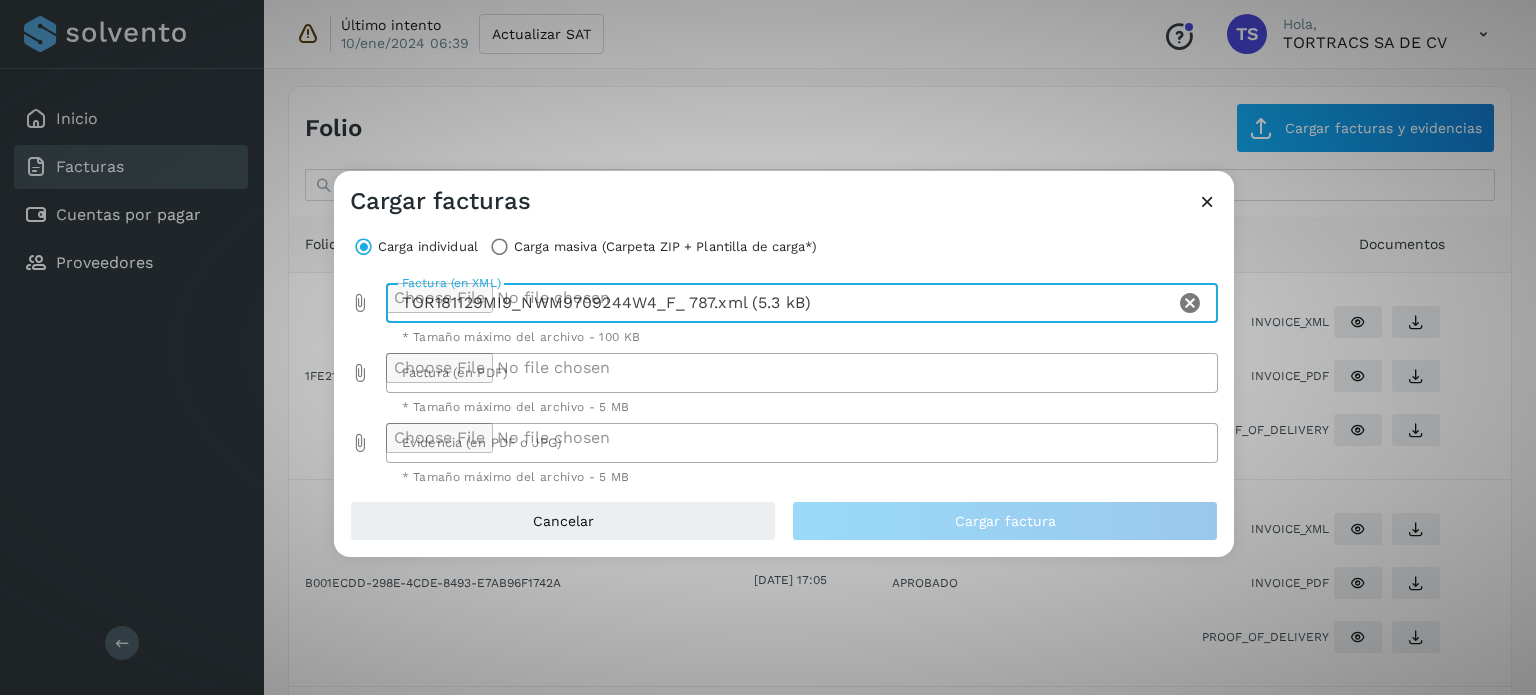 click 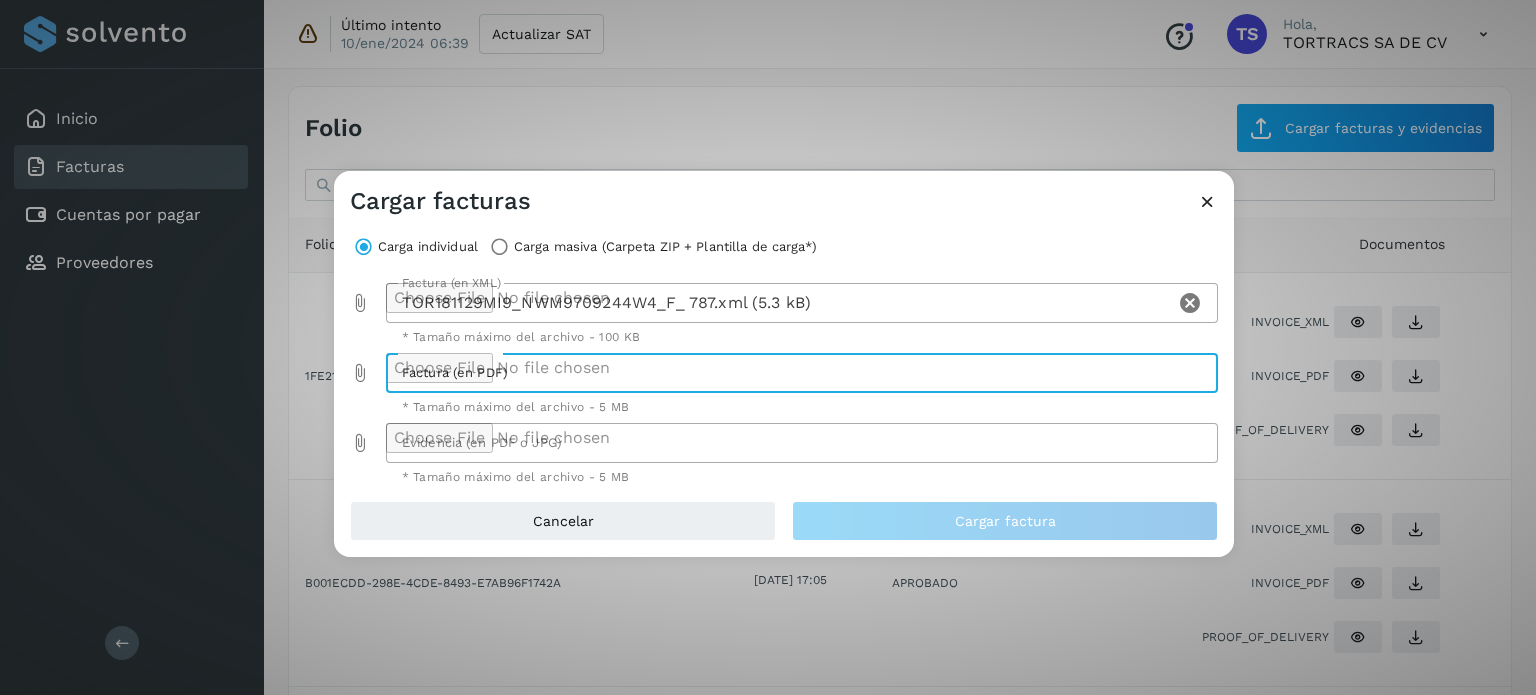 type on "**********" 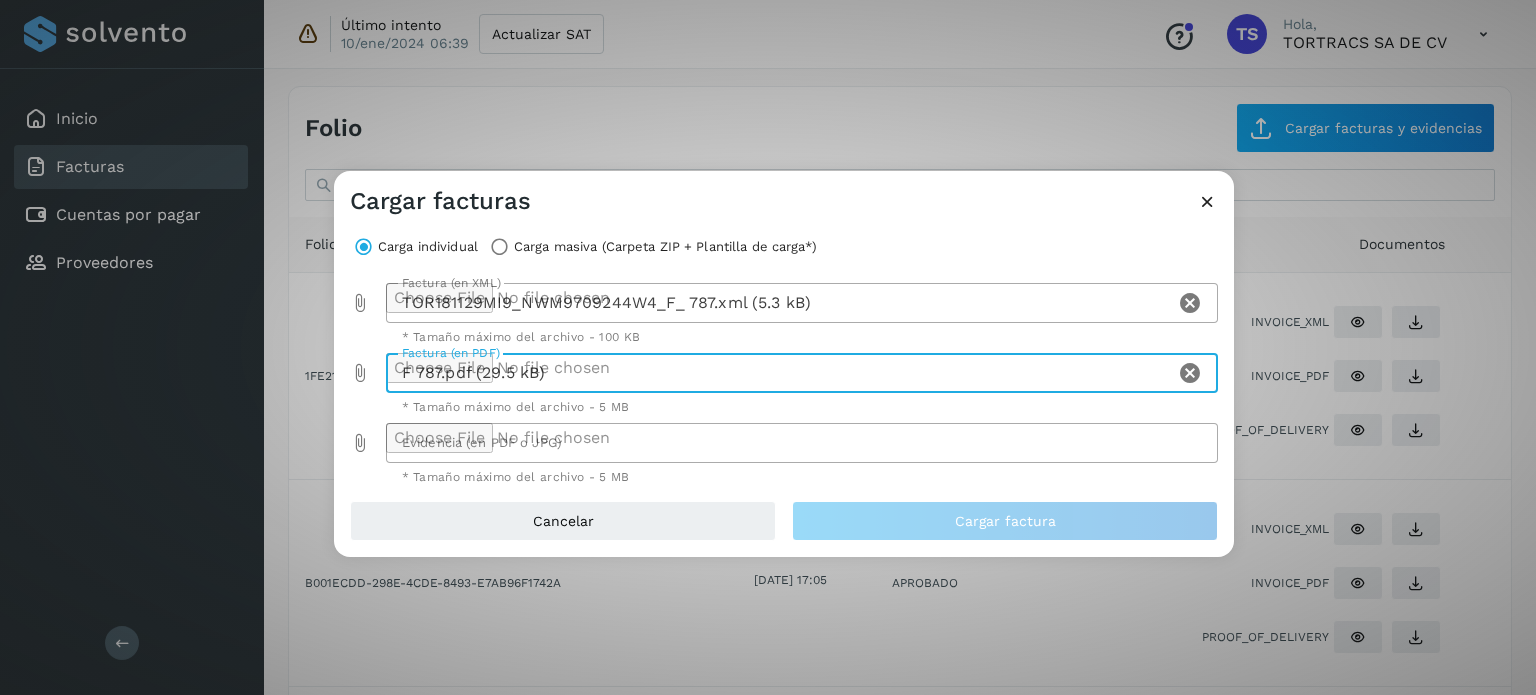 click 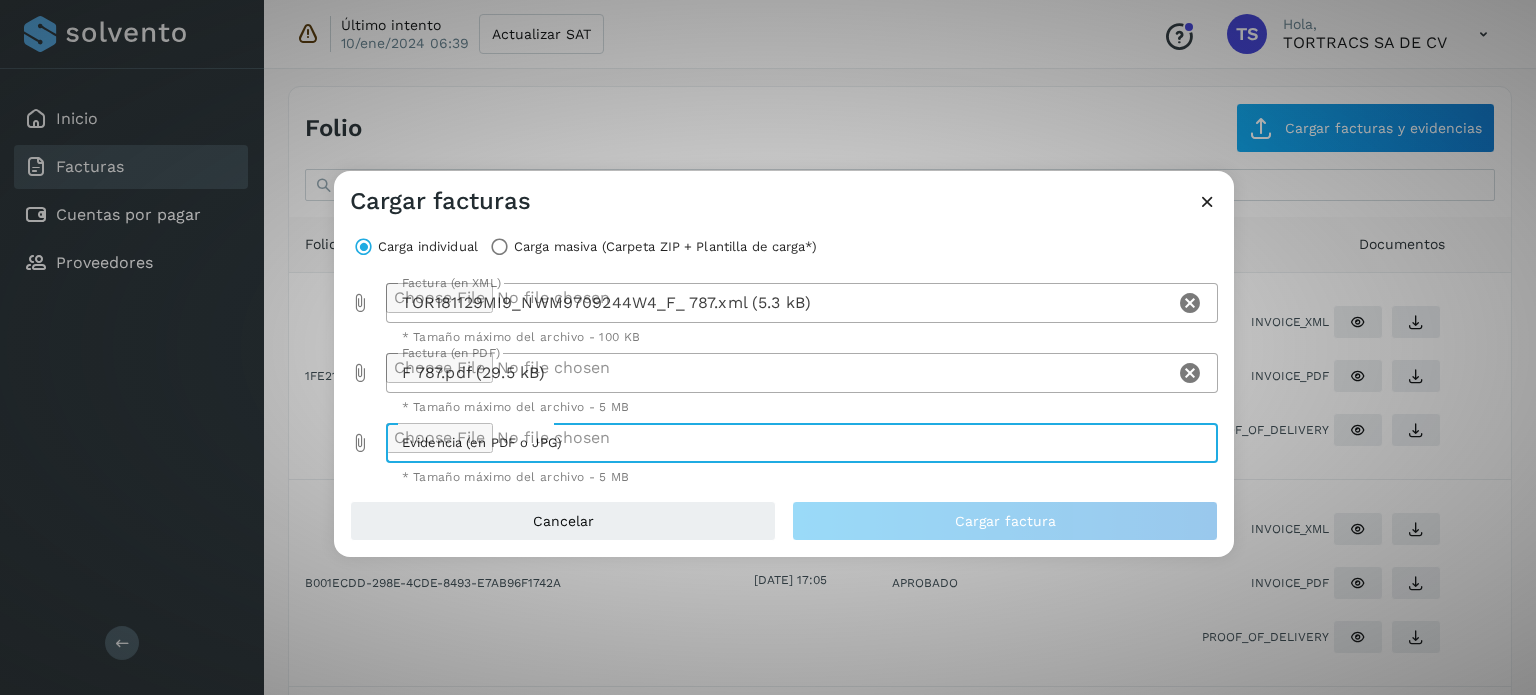 type on "**********" 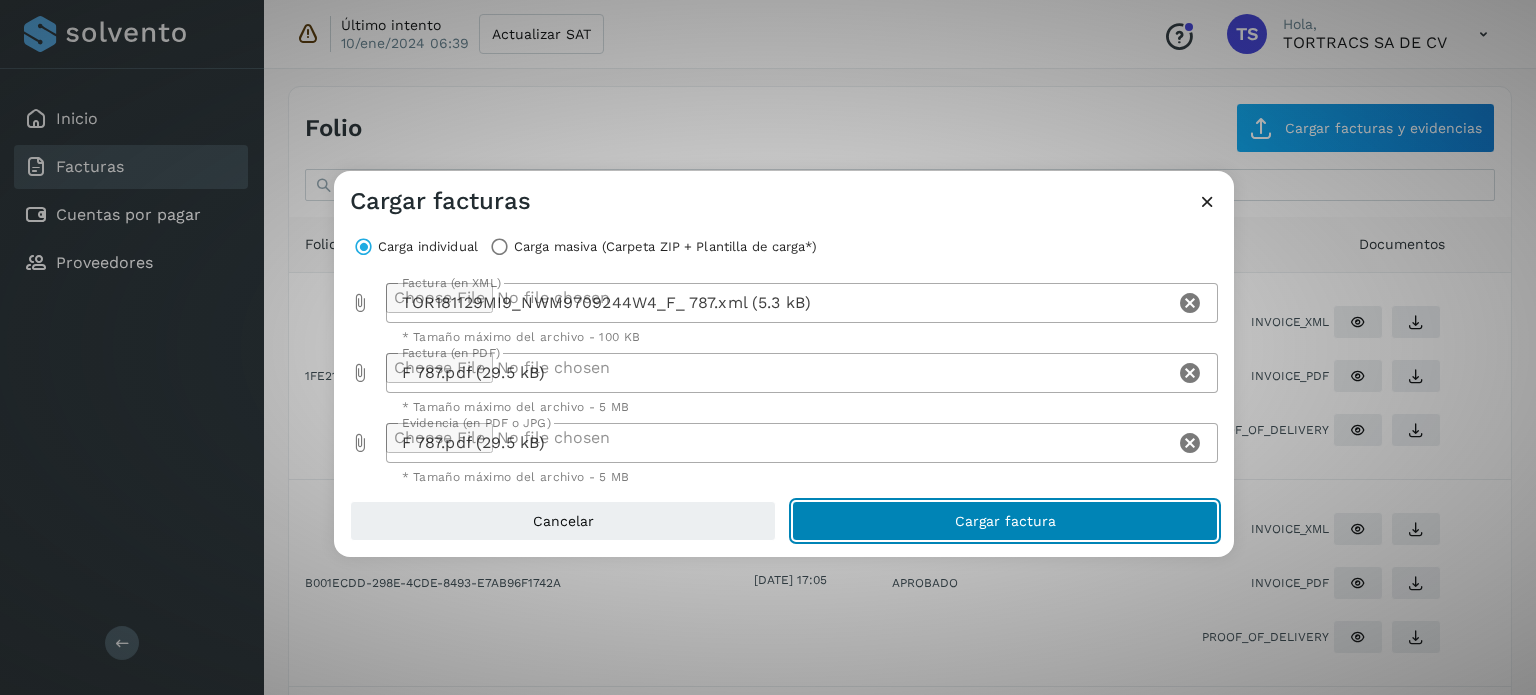 click on "Cargar factura" 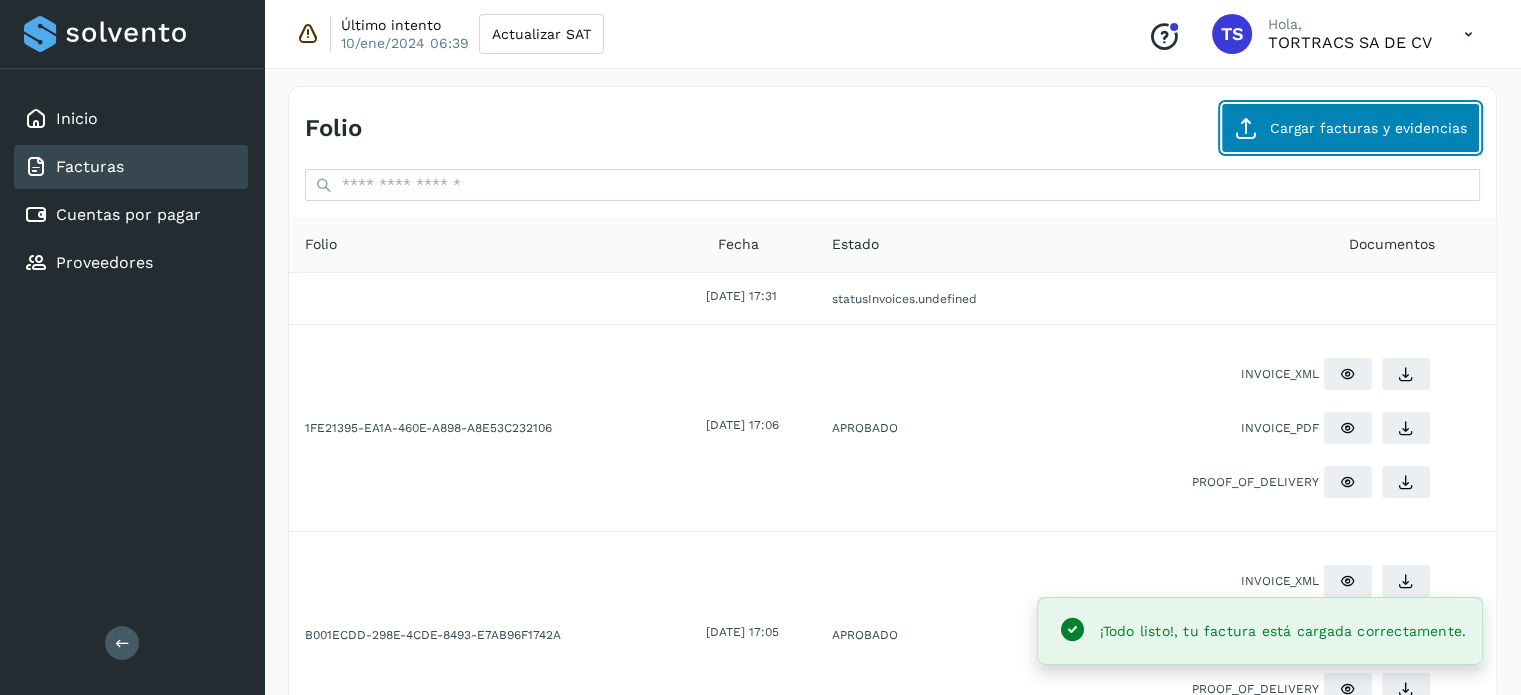 click on "Cargar facturas y evidencias" at bounding box center [1350, 128] 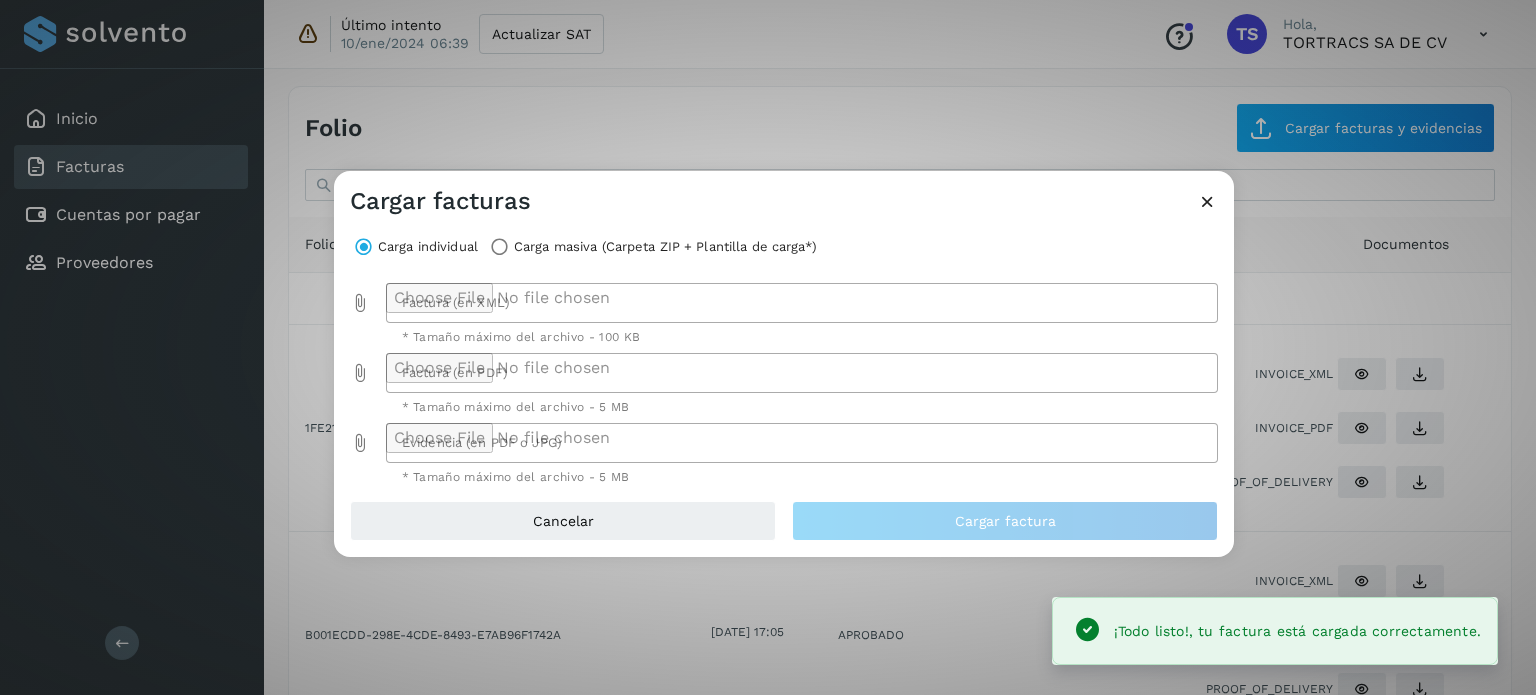 click 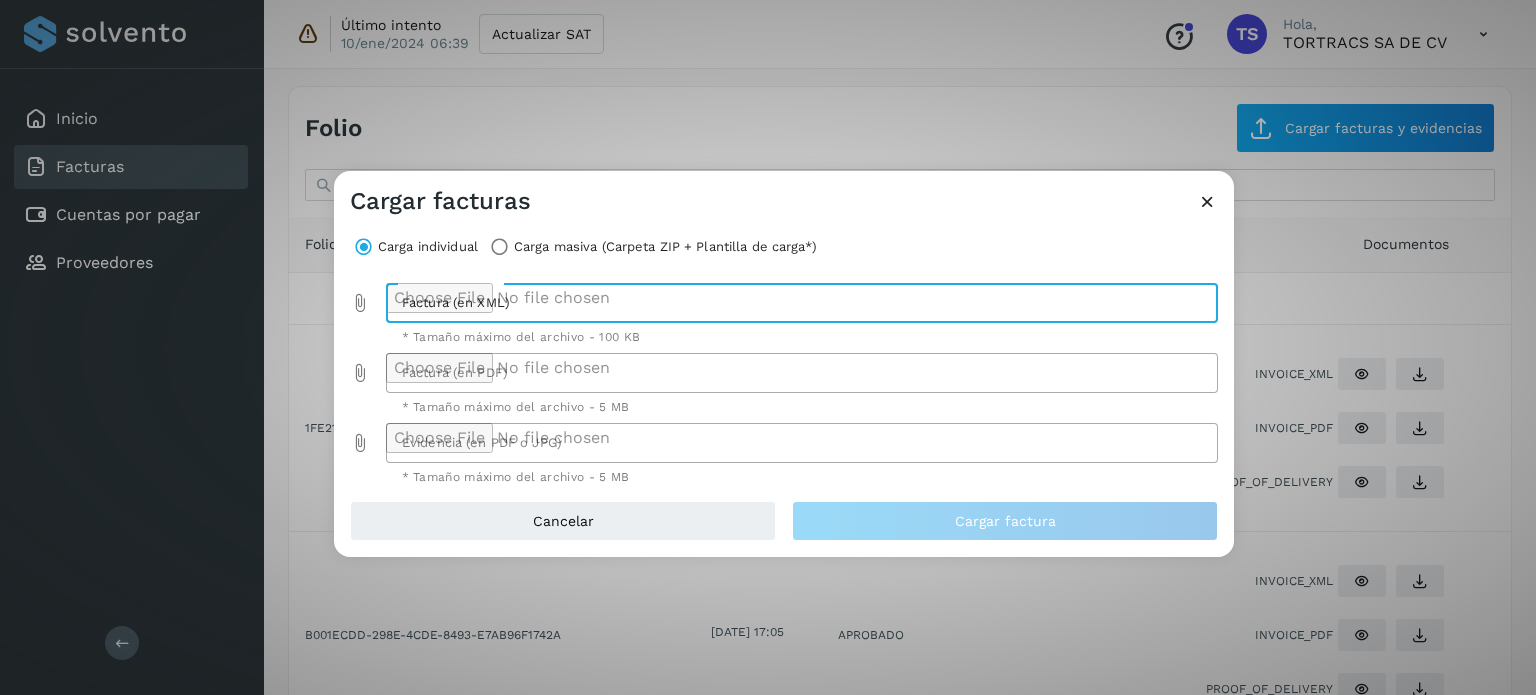 type on "**********" 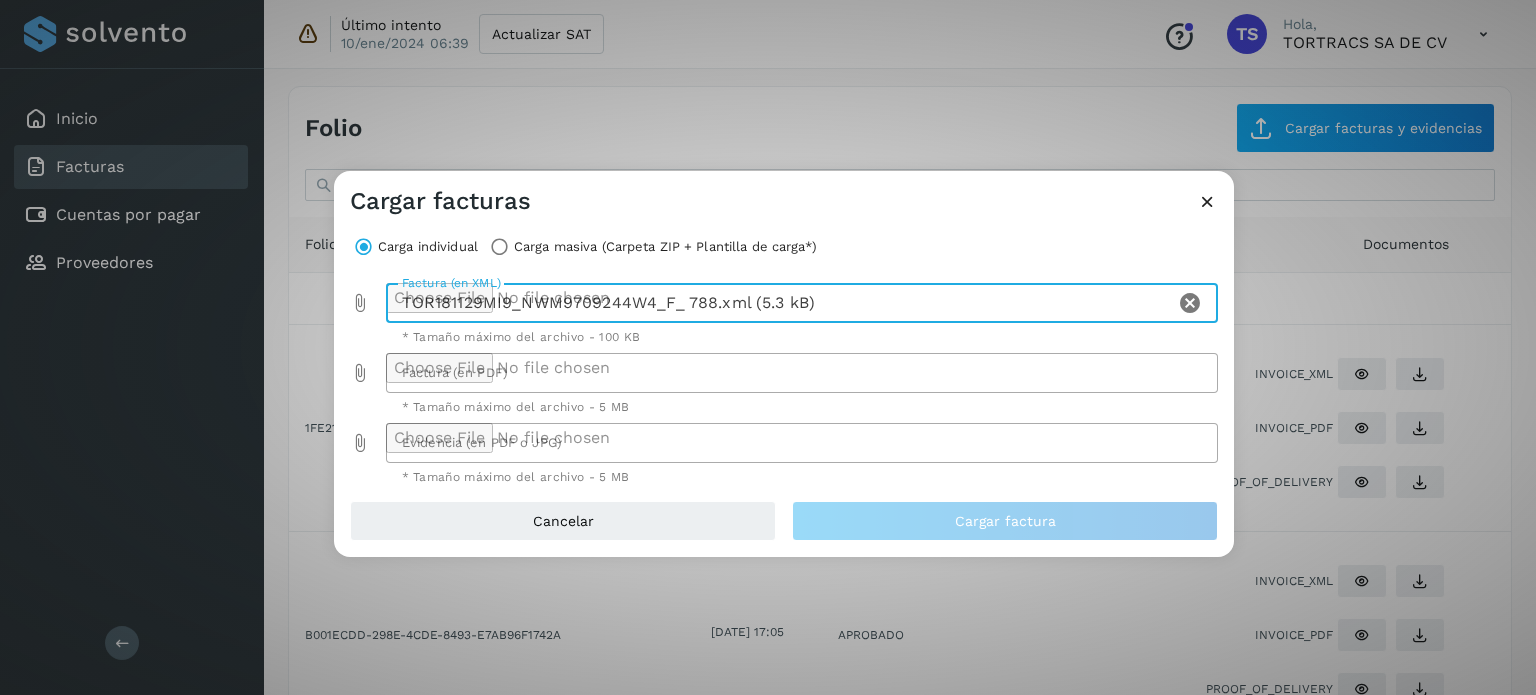 click 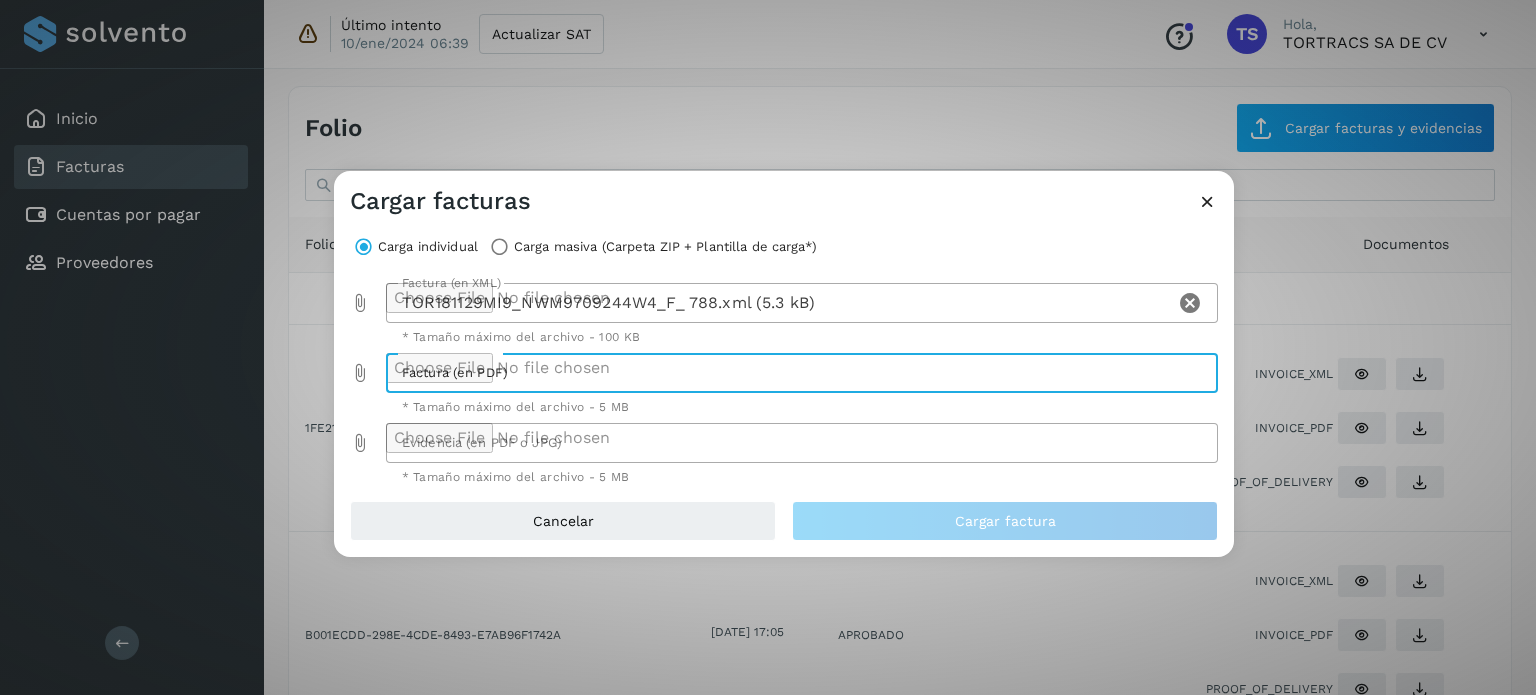 type on "**********" 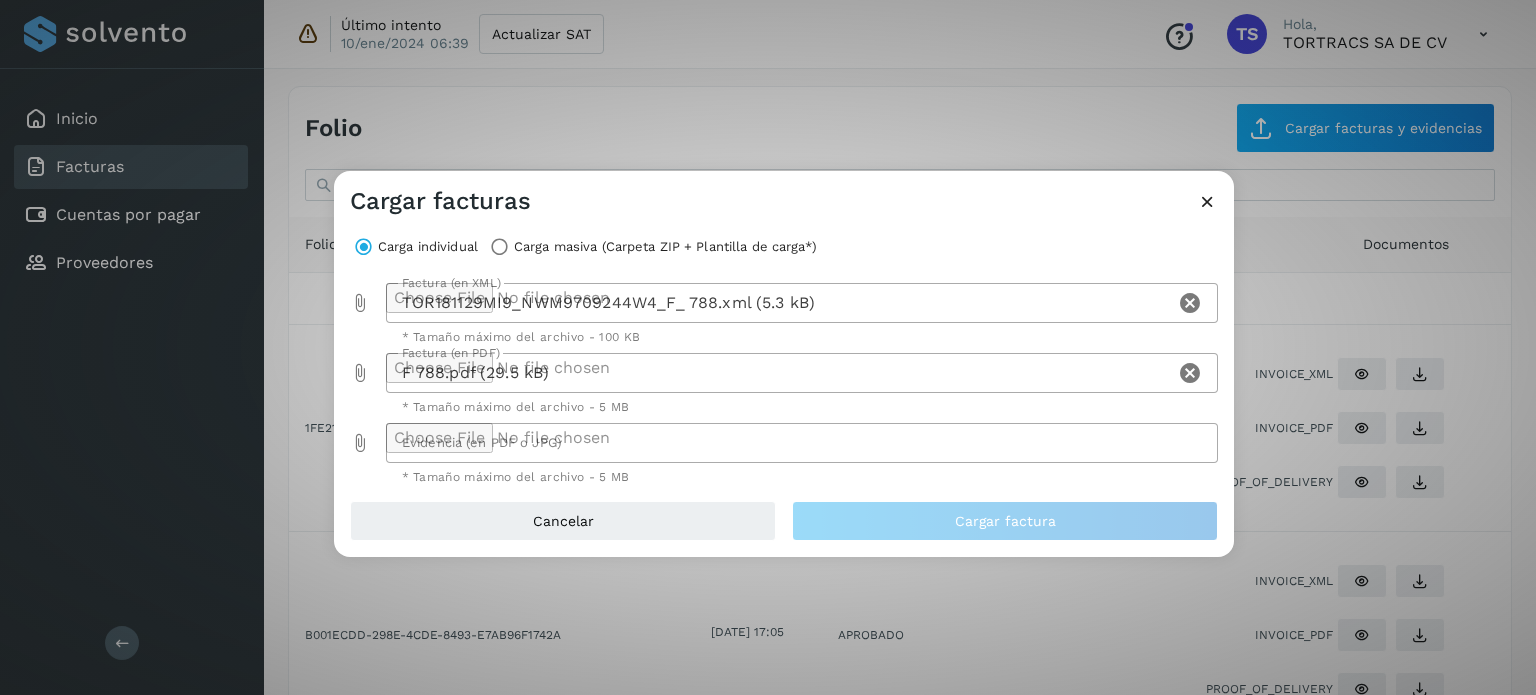 click 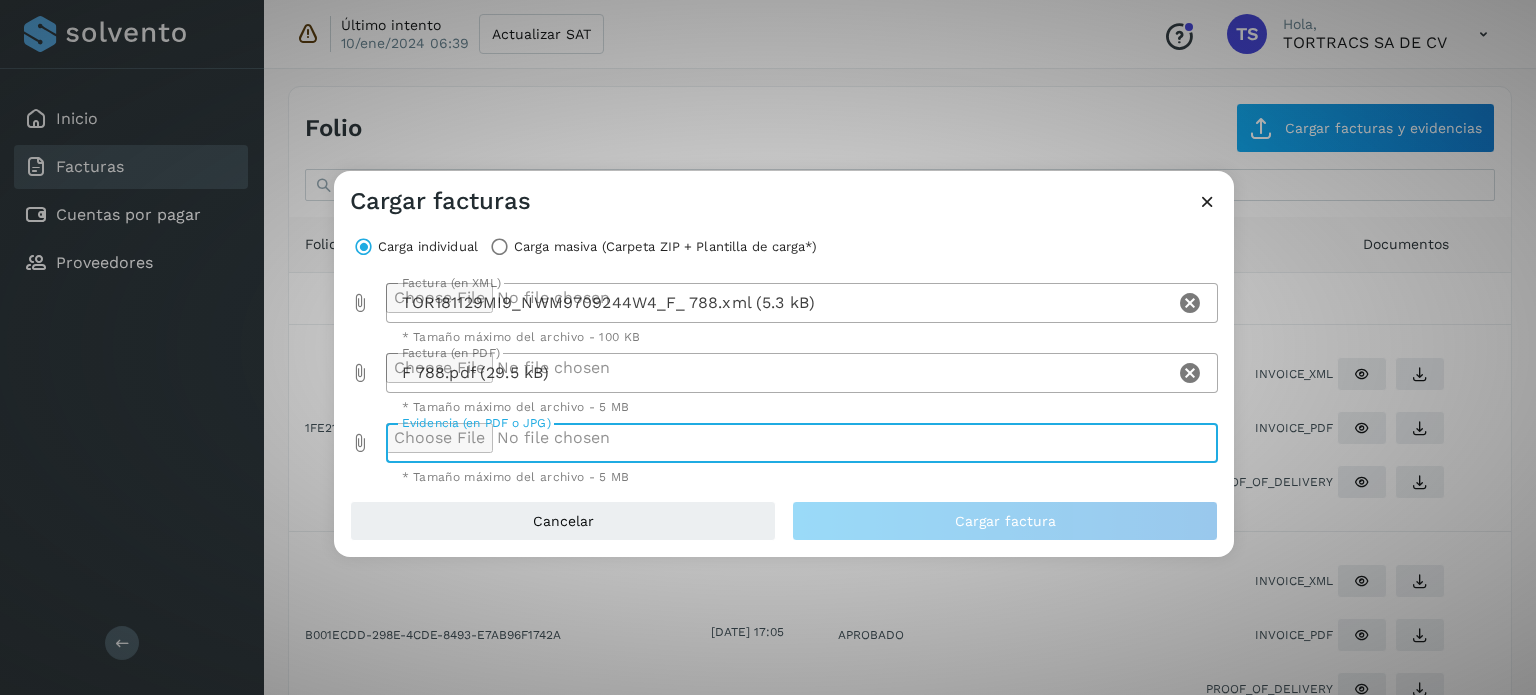 type on "**********" 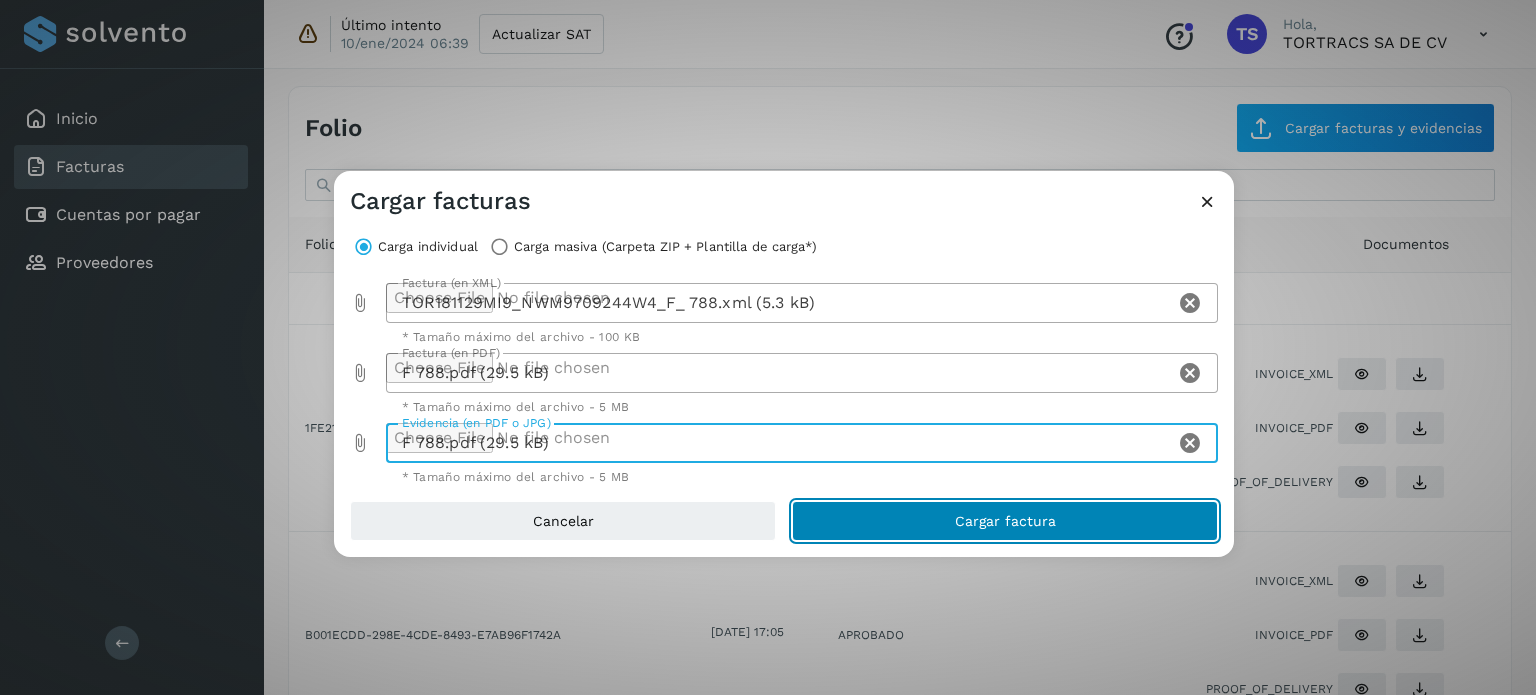 click on "Cargar factura" 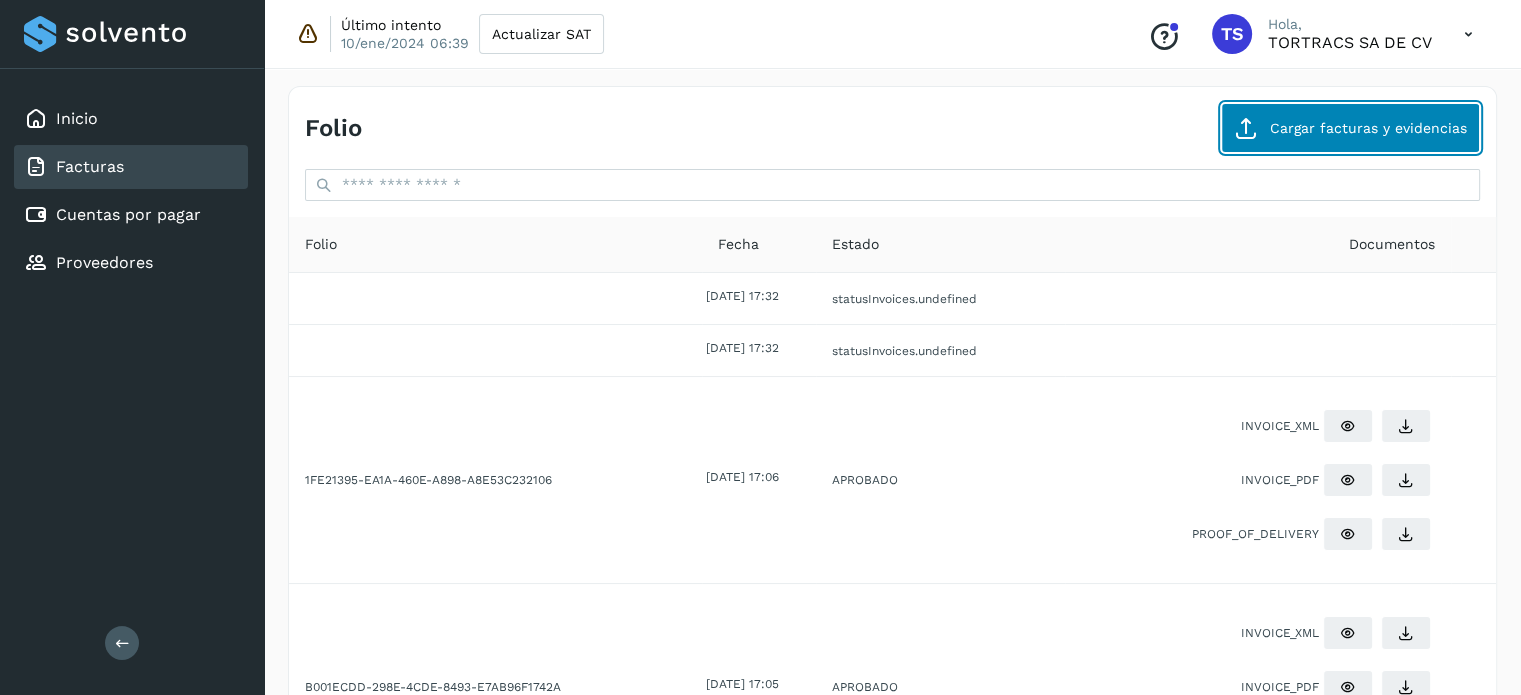 click at bounding box center [1246, 128] 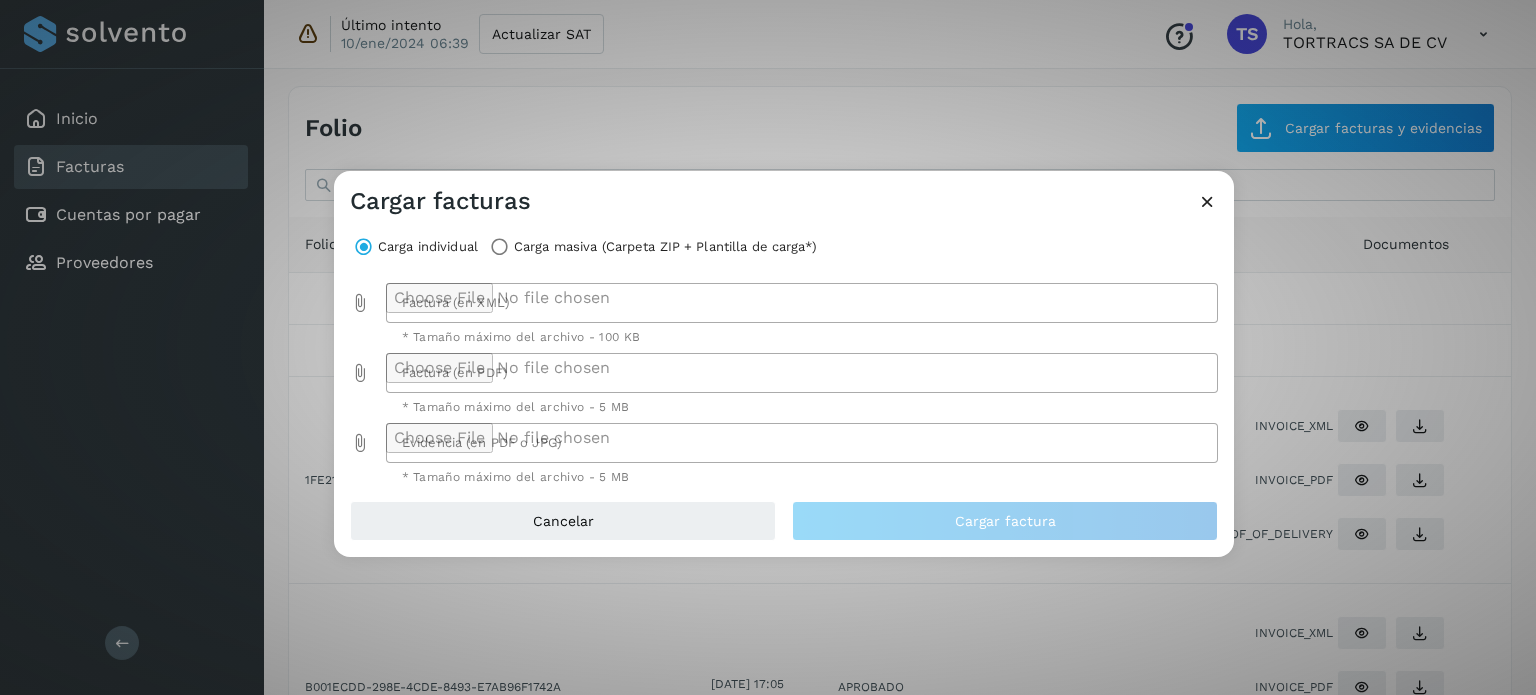 click 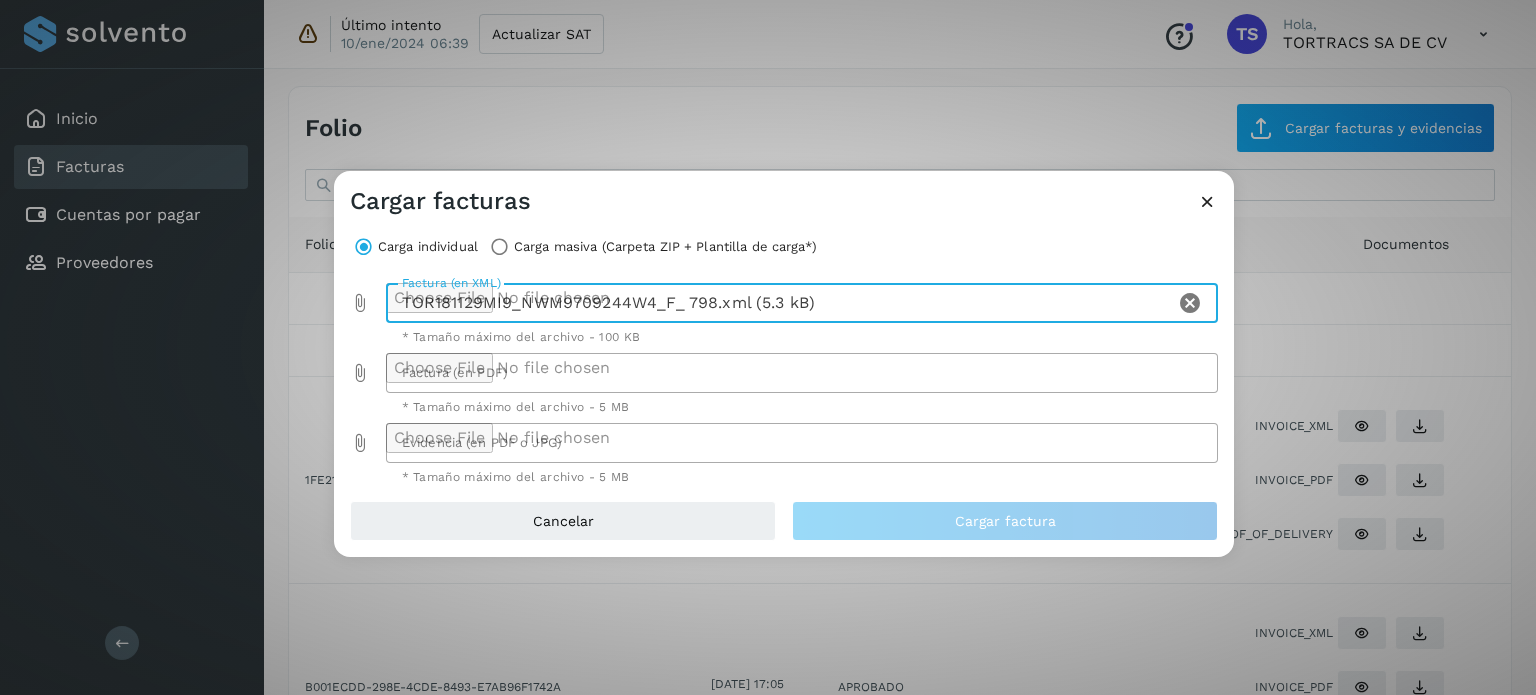 click 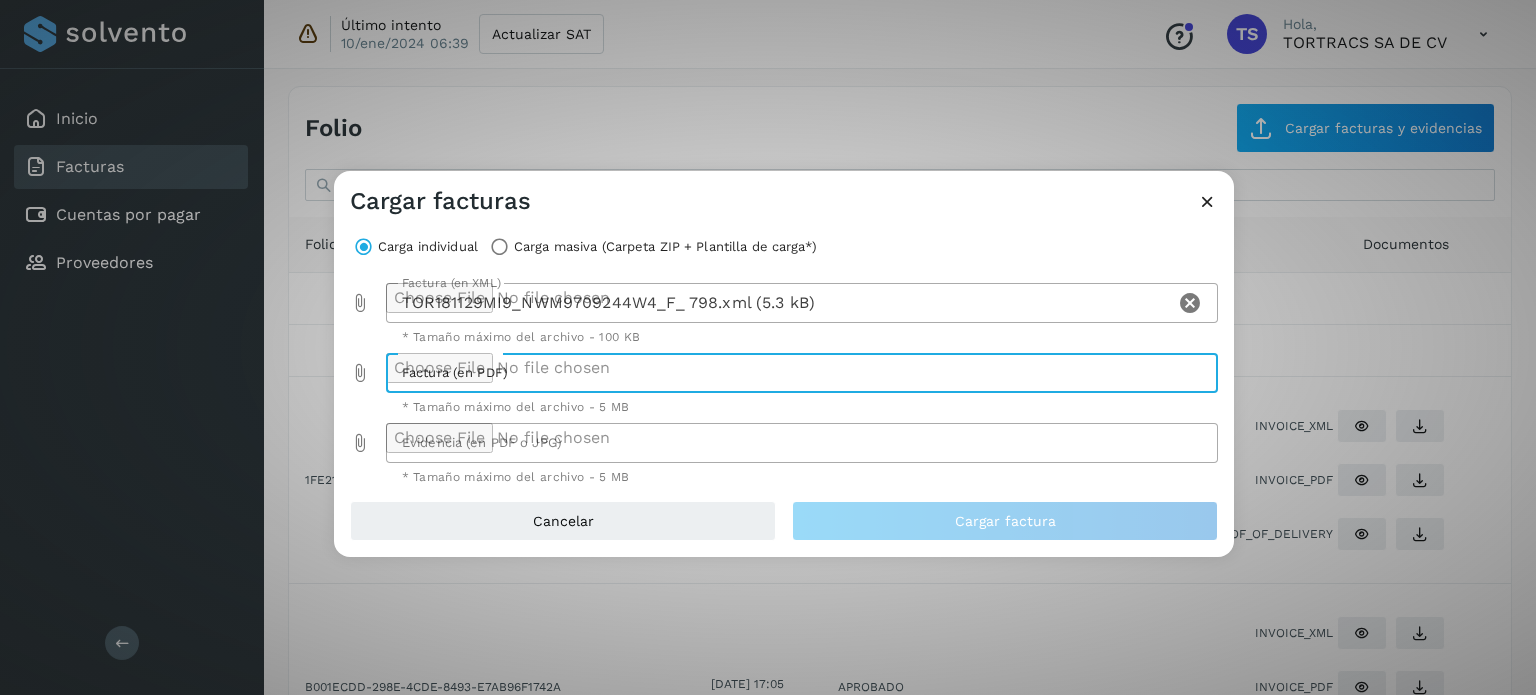 type on "**********" 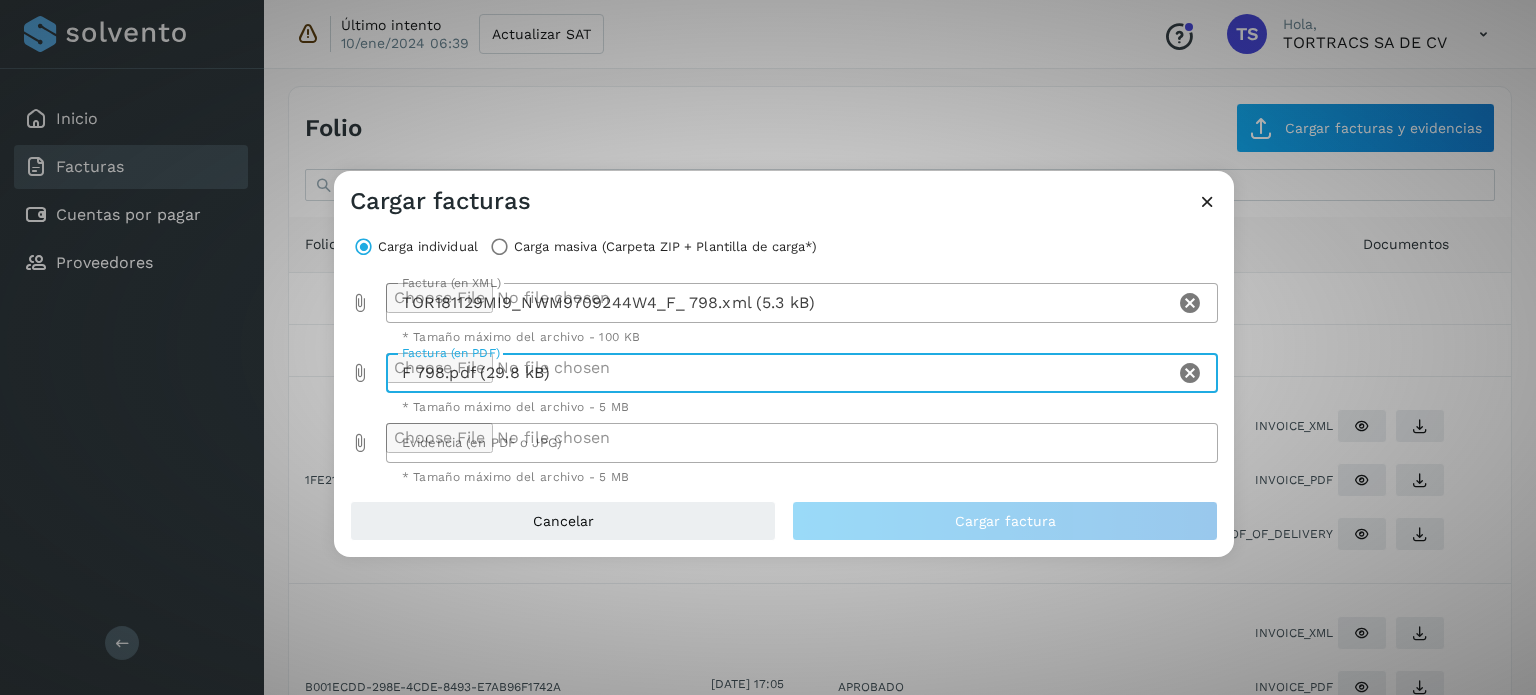 click 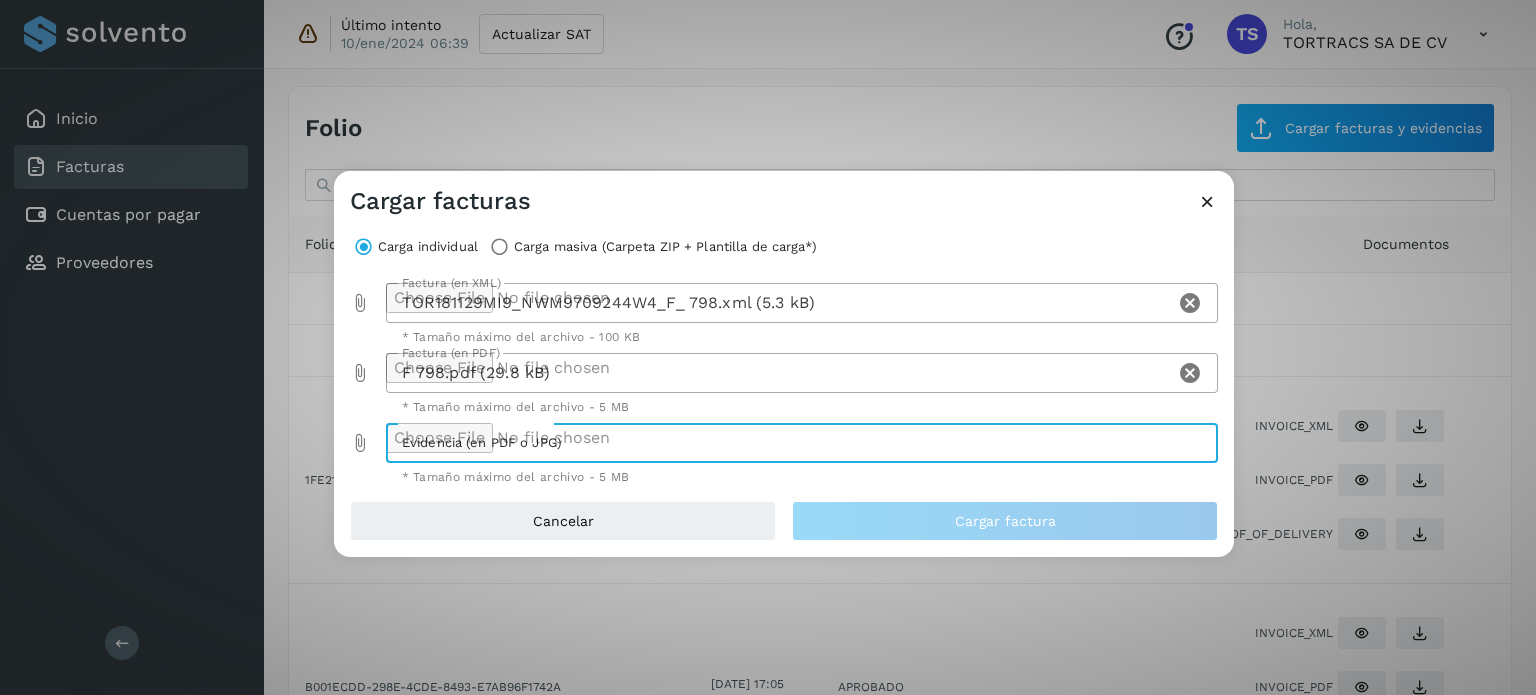 type on "**********" 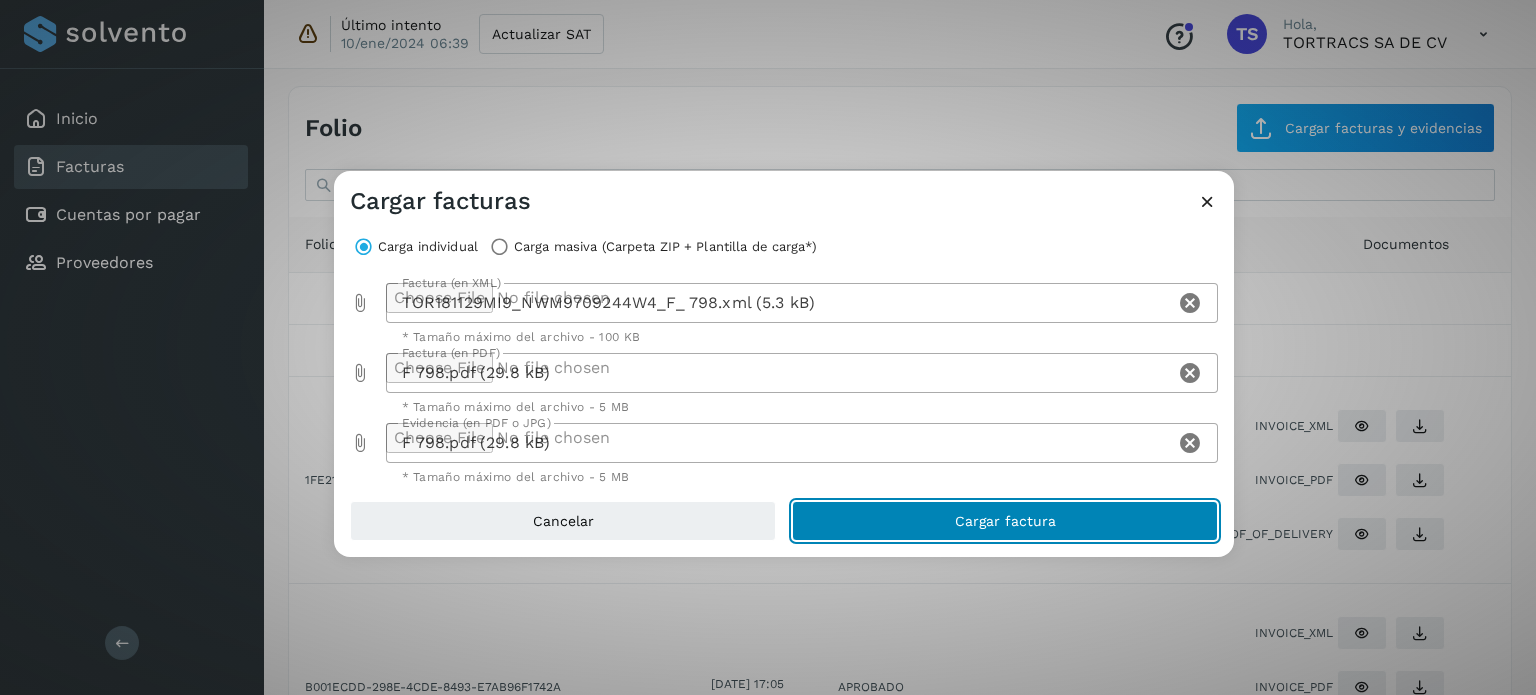 click on "Cargar factura" 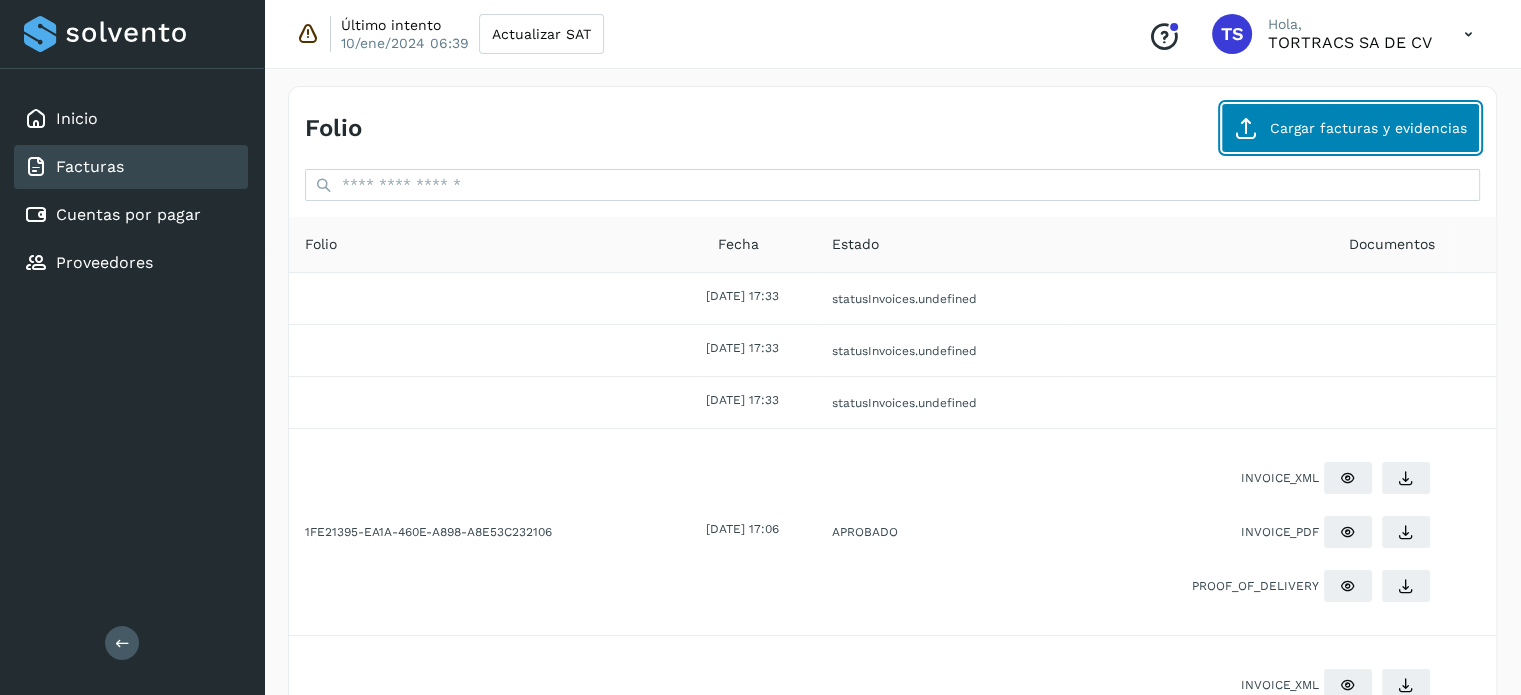 click on "Cargar facturas y evidencias" 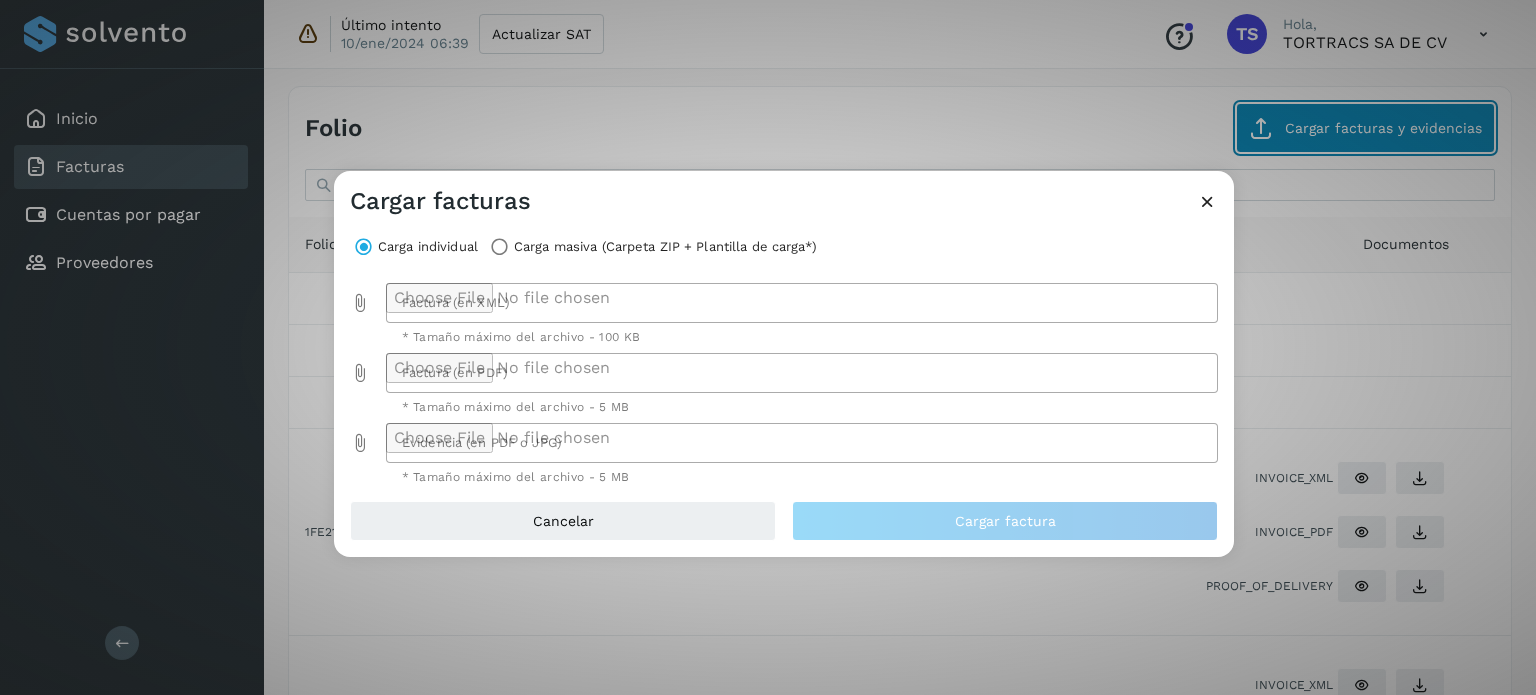 type 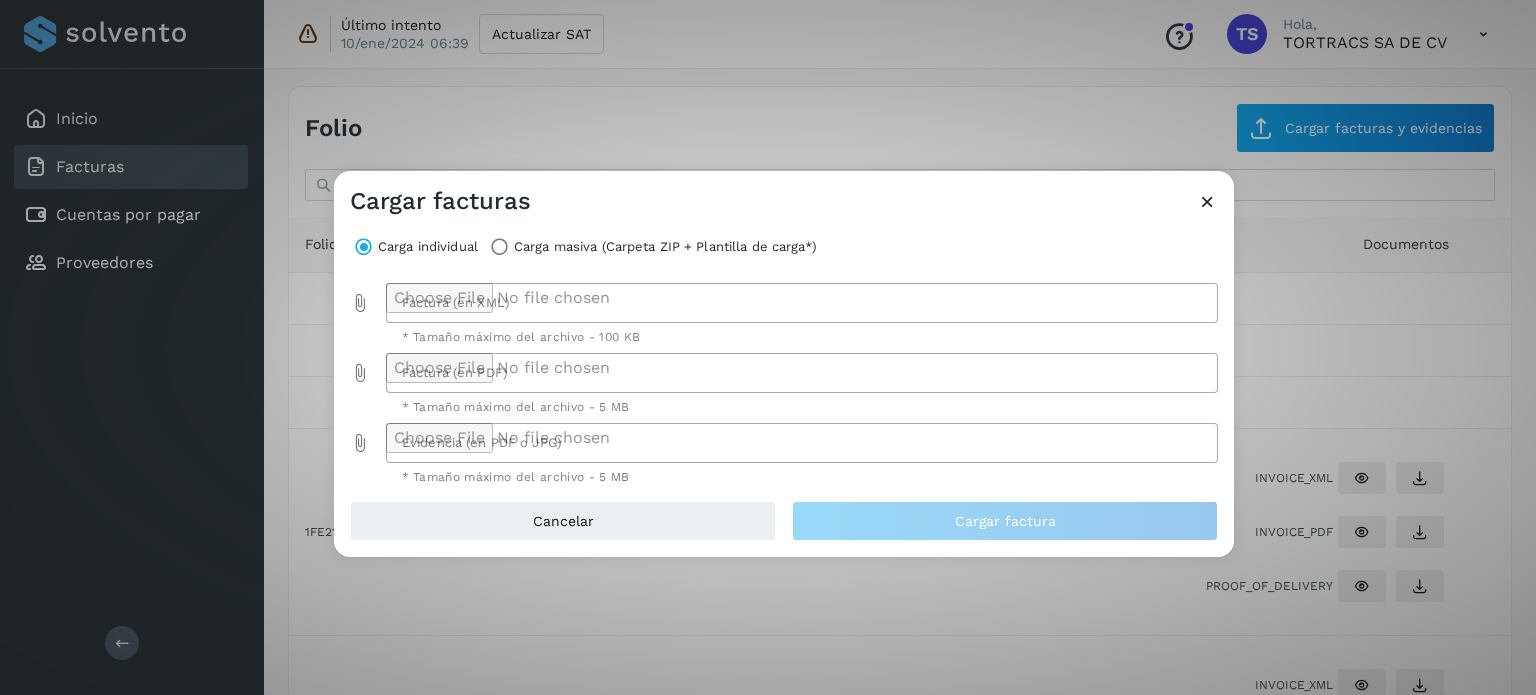click 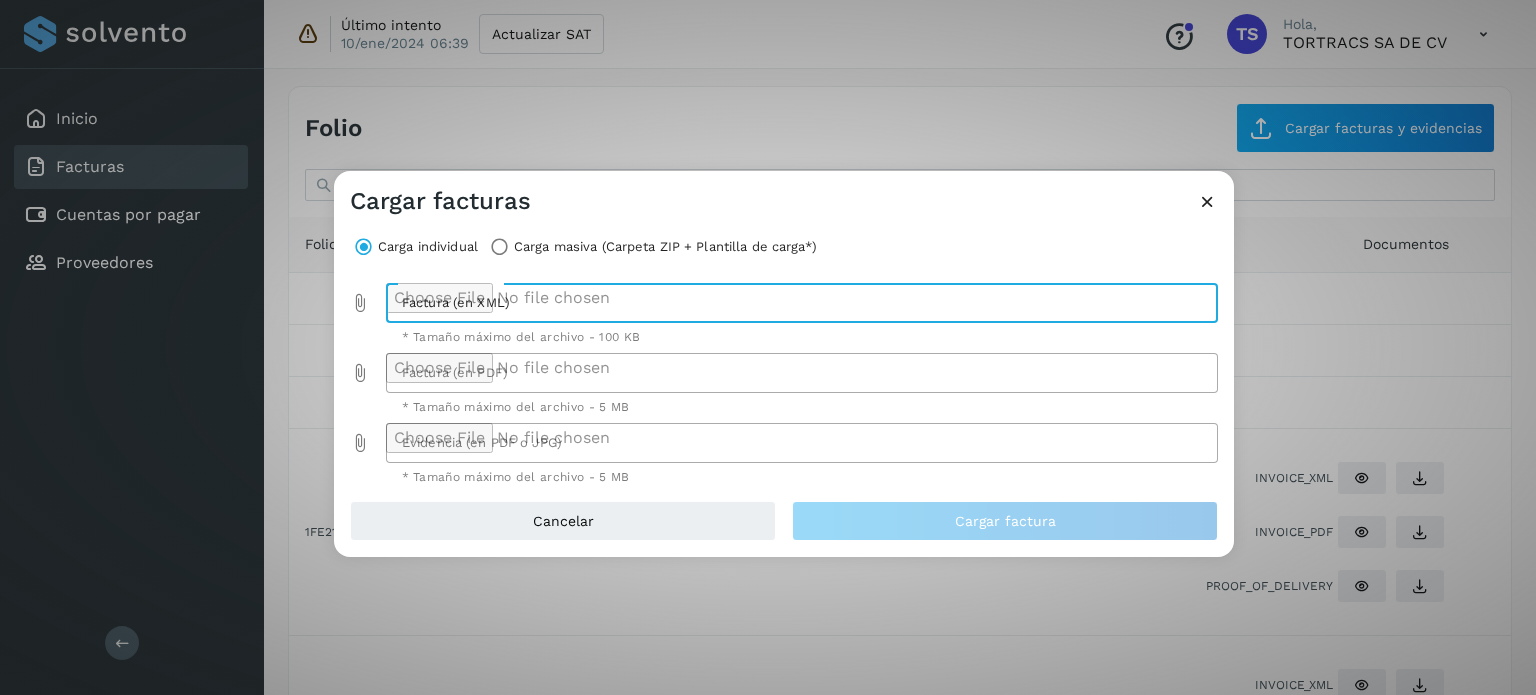 type on "**********" 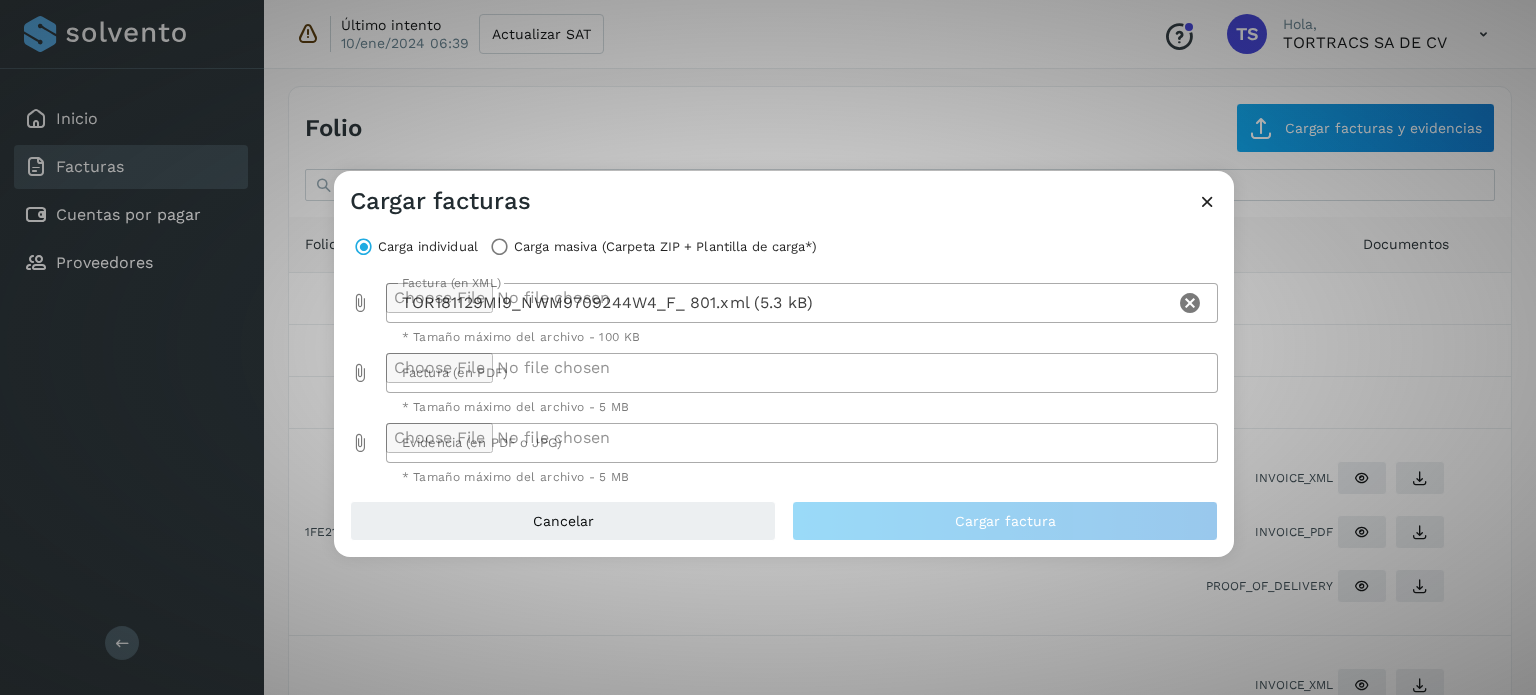 click 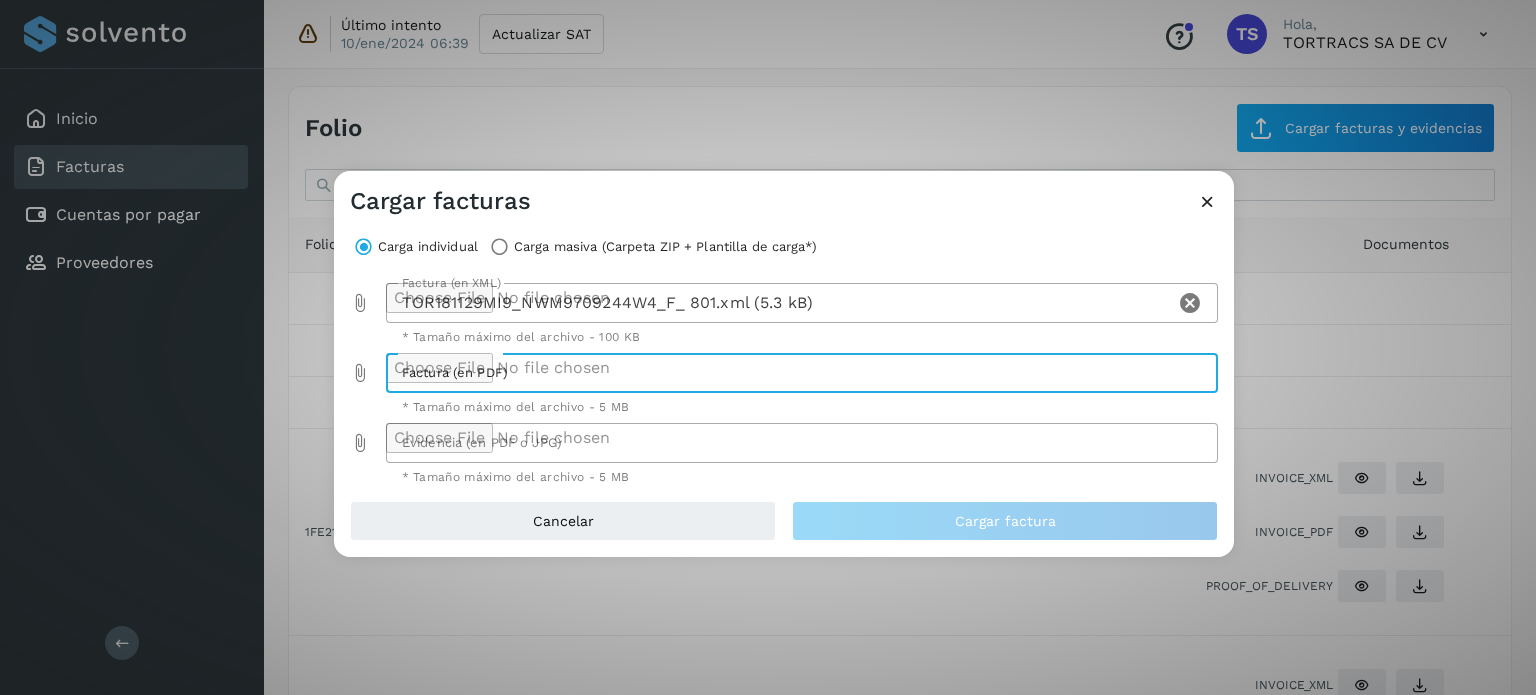 type on "**********" 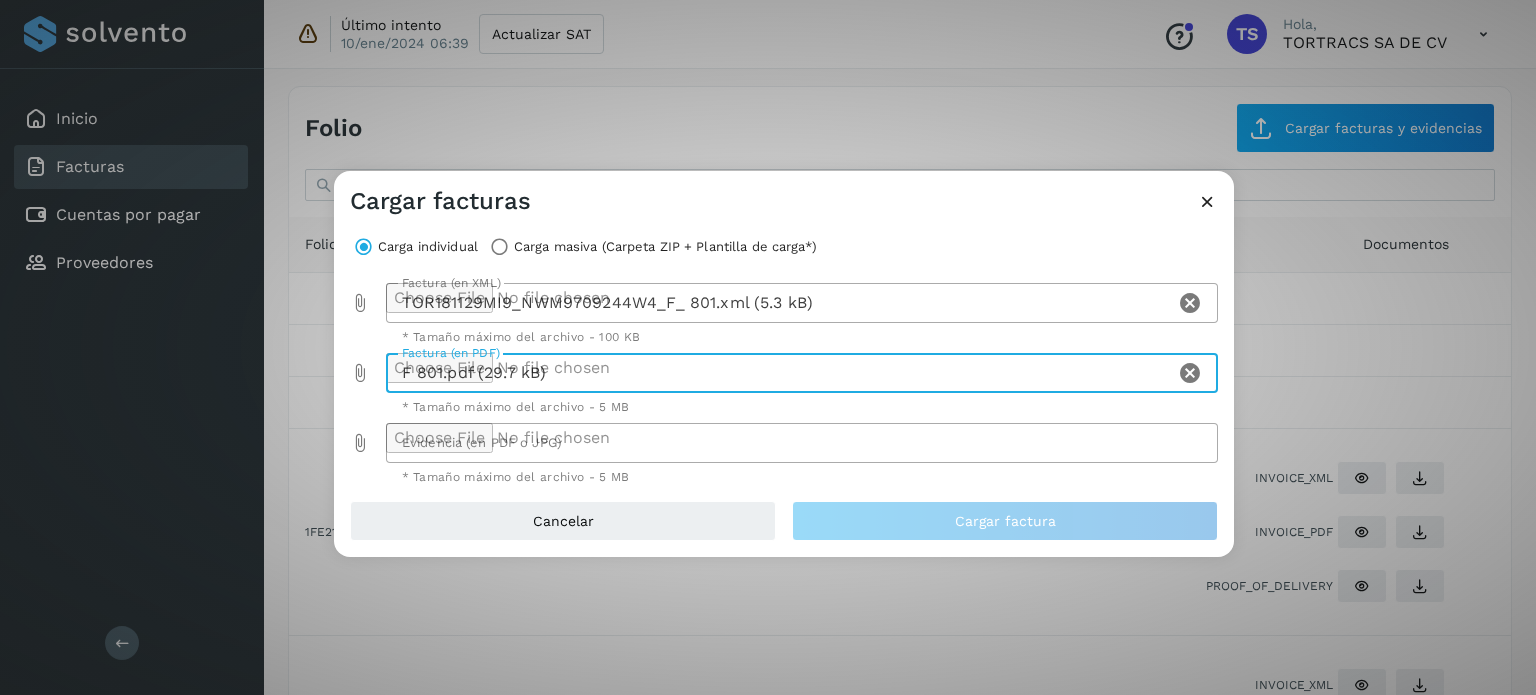 click 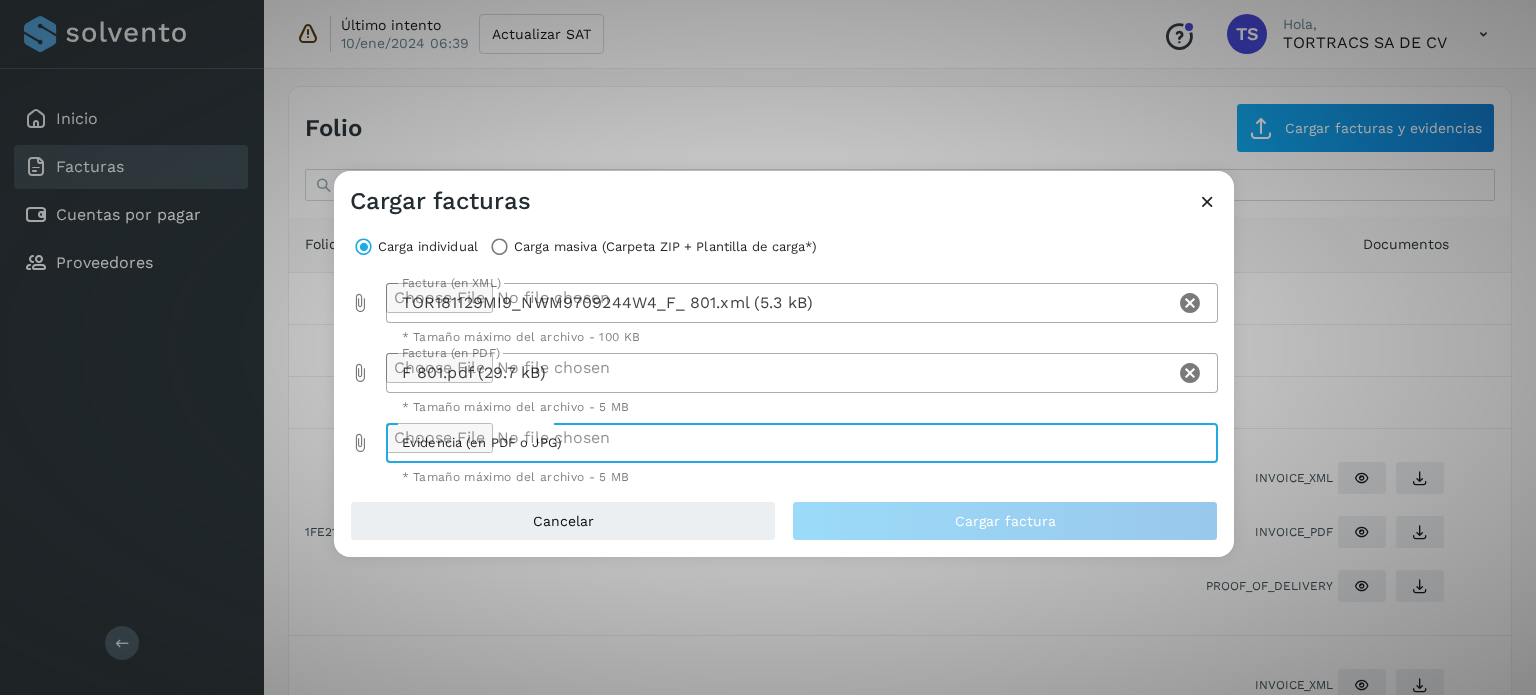 type on "**********" 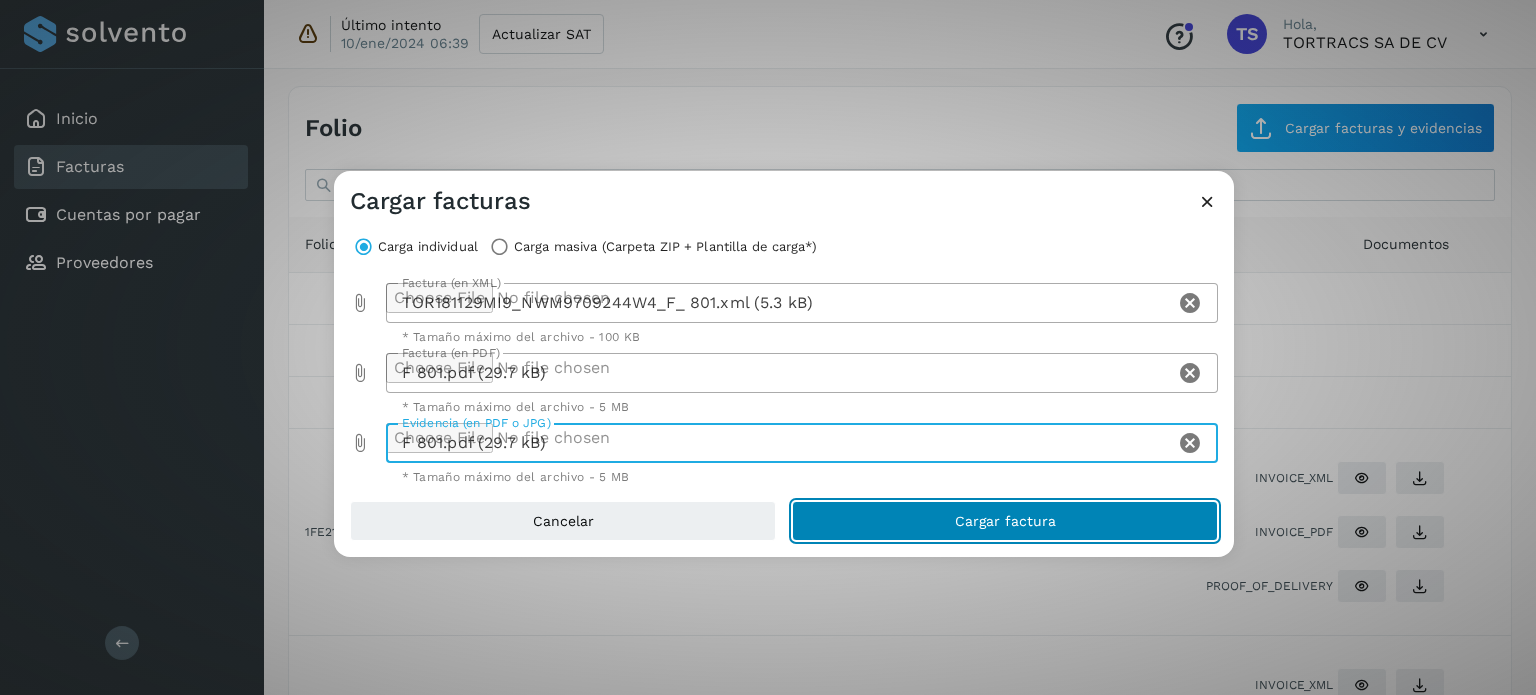 click on "Cargar factura" 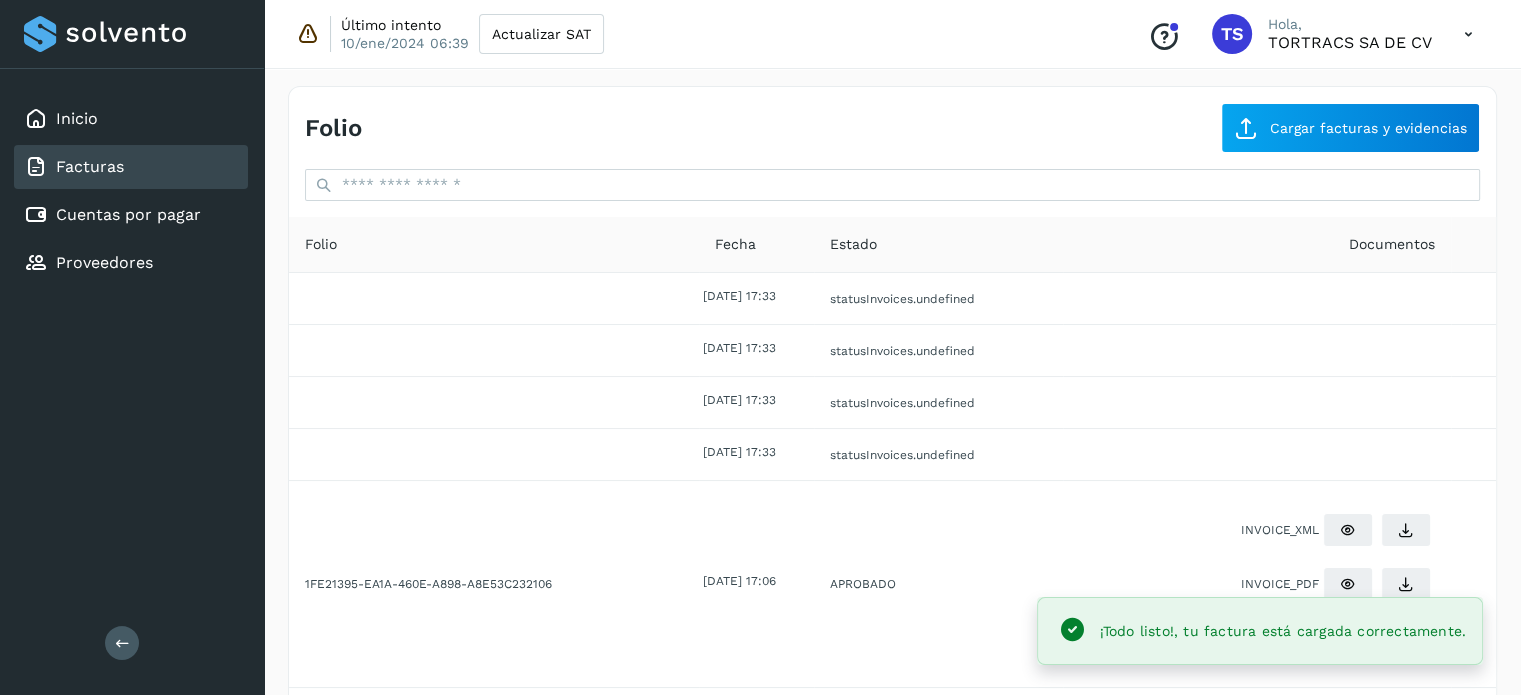 click on "Folio Cargar facturas y evidencias Folio Fecha Estado Documentos [DATE] 17:33 statusInvoices.undefined [DATE] 17:33 statusInvoices.undefined [DATE] 17:33 statusInvoices.undefined [DATE] 17:33 statusInvoices.undefined 1FE21395-EA1A-460E-A898-A8E53C232106 [DATE] 17:06 APROBADO INVOICE_XML INVOICE_PDF PROOF_OF_DELIVERY B001ECDD-298E-4CDE-8493-E7AB96F1742A [DATE] 17:05 APROBADO INVOICE_XML INVOICE_PDF PROOF_OF_DELIVERY F0D3D2E9-4362-4192-B8DB-03998B683474 [DATE] 17:05 APROBADO INVOICE_XML INVOICE_PDF PROOF_OF_DELIVERY EB8F1AA7-2A42-4997-B1EC-D247C77E2D54 [DATE] 15:50 APROBADO INVOICE_XML INVOICE_PDF PROOF_OF_DELIVERY 1ED048EE-A39F-45A2-A7D1-0E21FF745C1A [DATE] 15:50 APROBADO INVOICE_XML INVOICE_PDF PROOF_OF_DELIVERY 1A1A87D5-2D4B-487A-9DE2-65F2ADA8D469 [DATE] 15:49 APROBADO INVOICE_XML INVOICE_PDF PROOF_OF_DELIVERY Filtros por página : ** ** ** 1 - 10 de 1387" at bounding box center (892, 940) 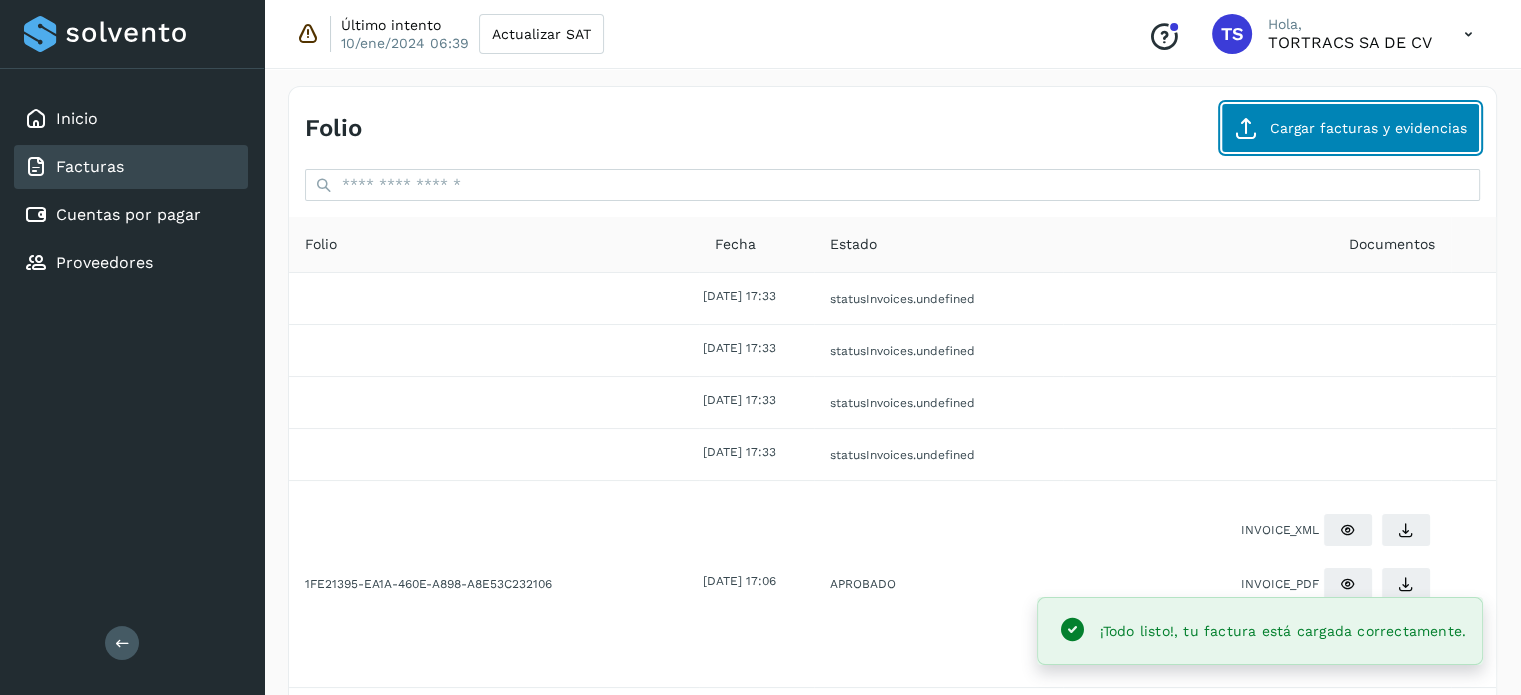 click on "Cargar facturas y evidencias" at bounding box center (1350, 128) 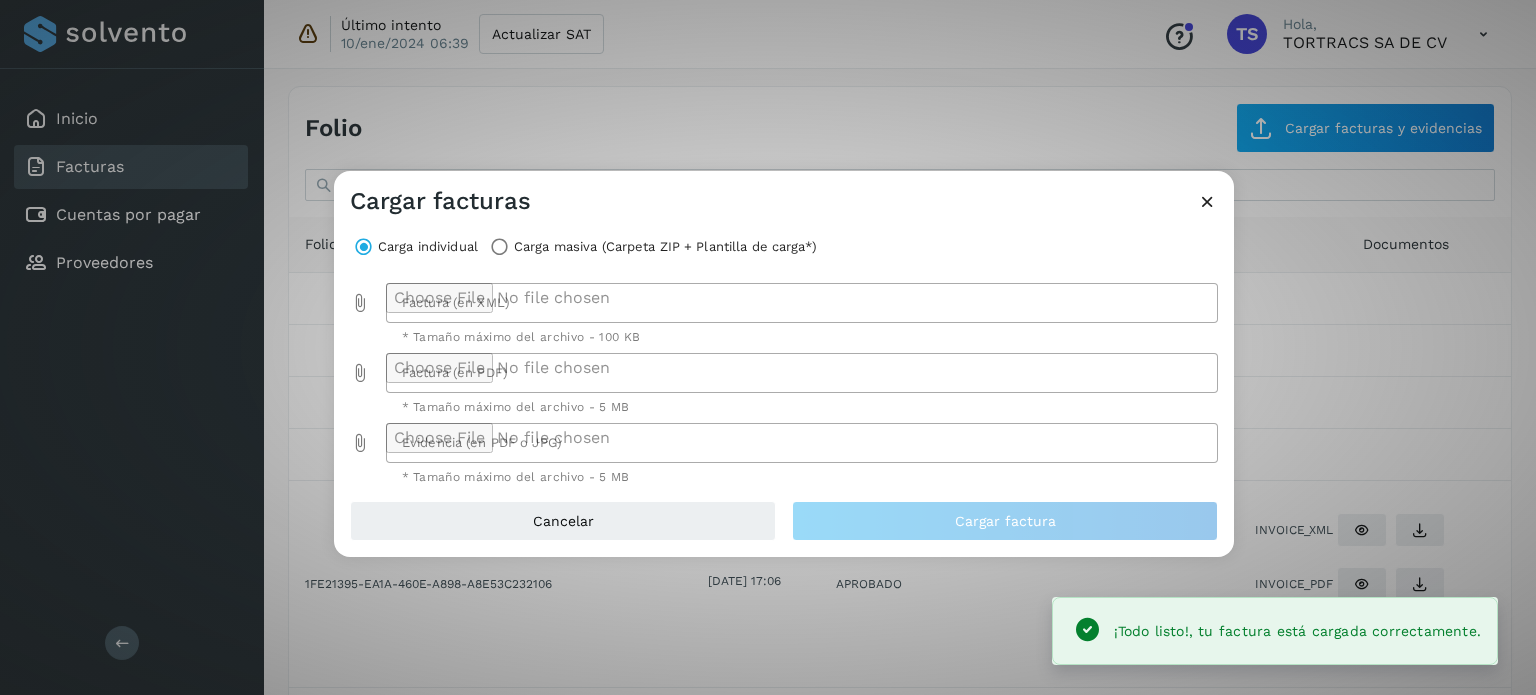 click 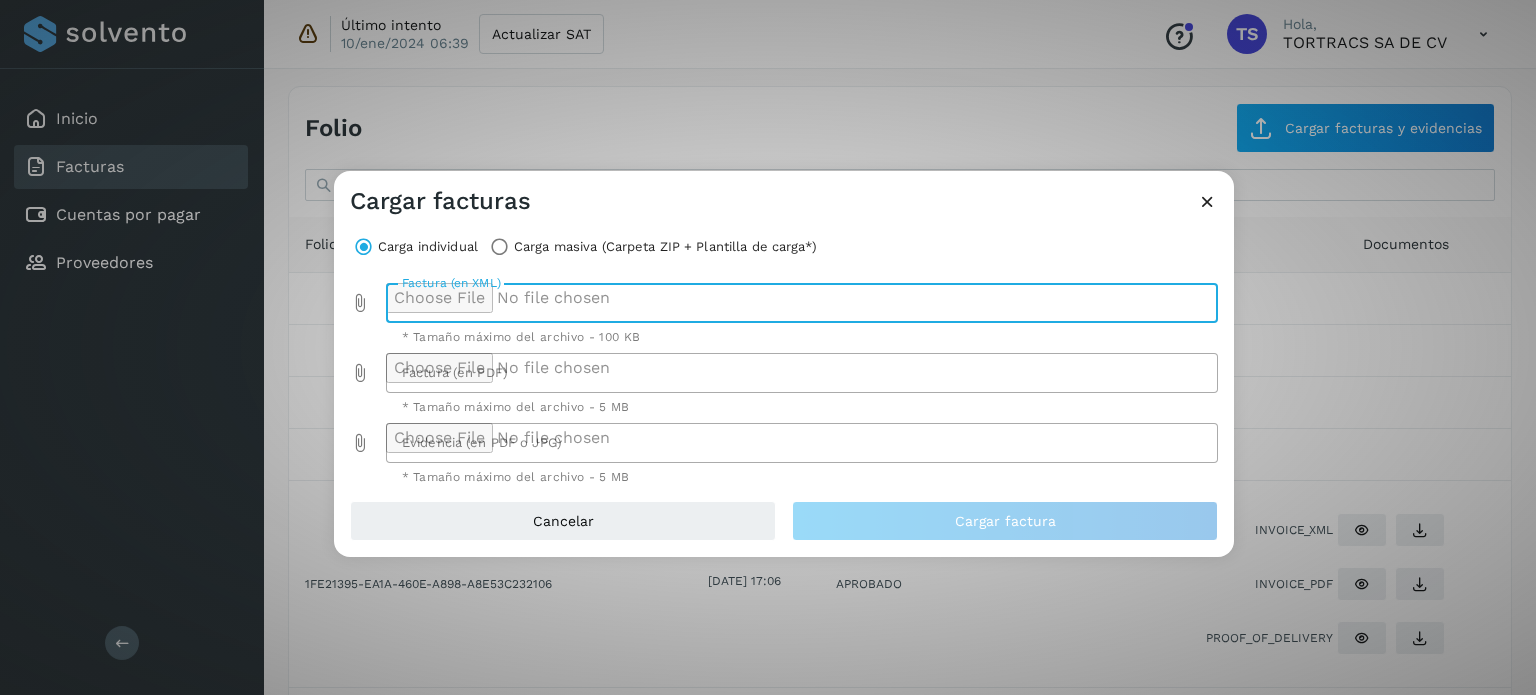type on "**********" 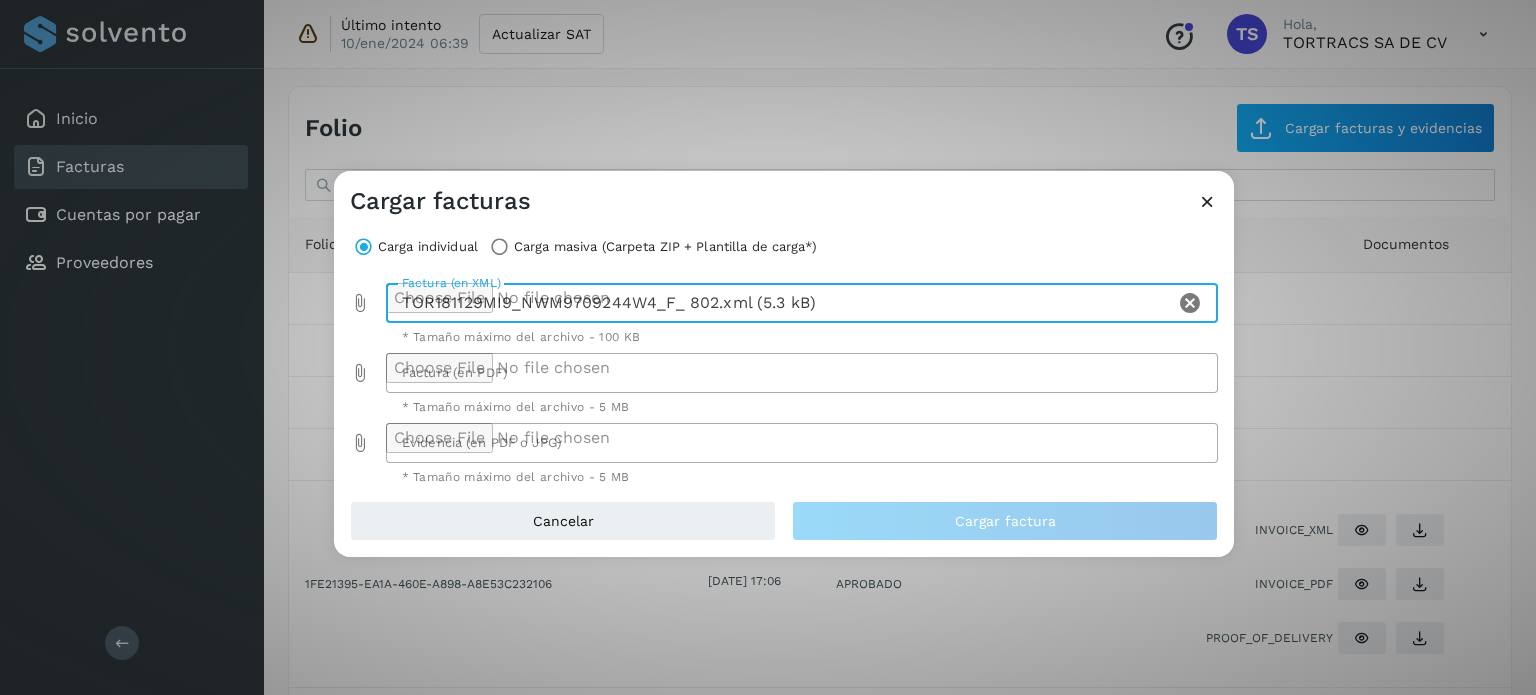 click 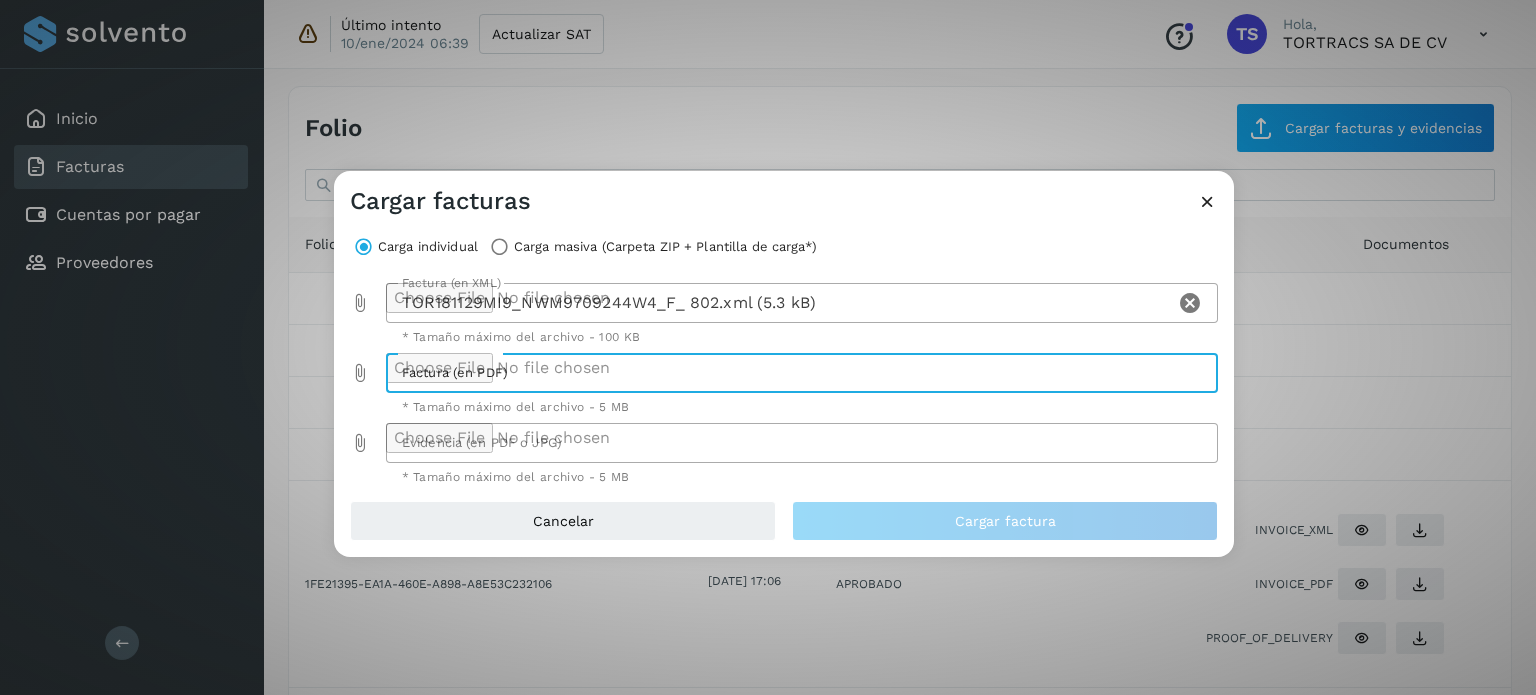 type on "**********" 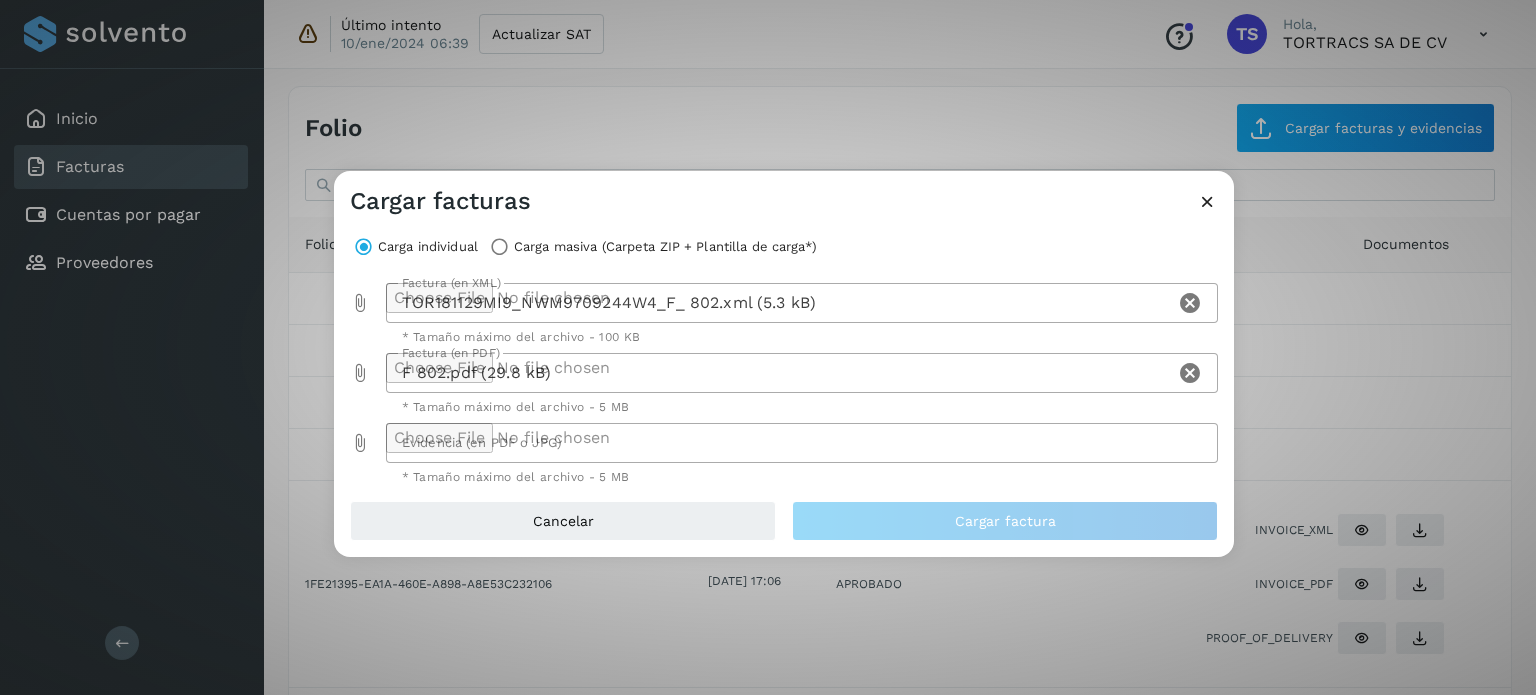 click 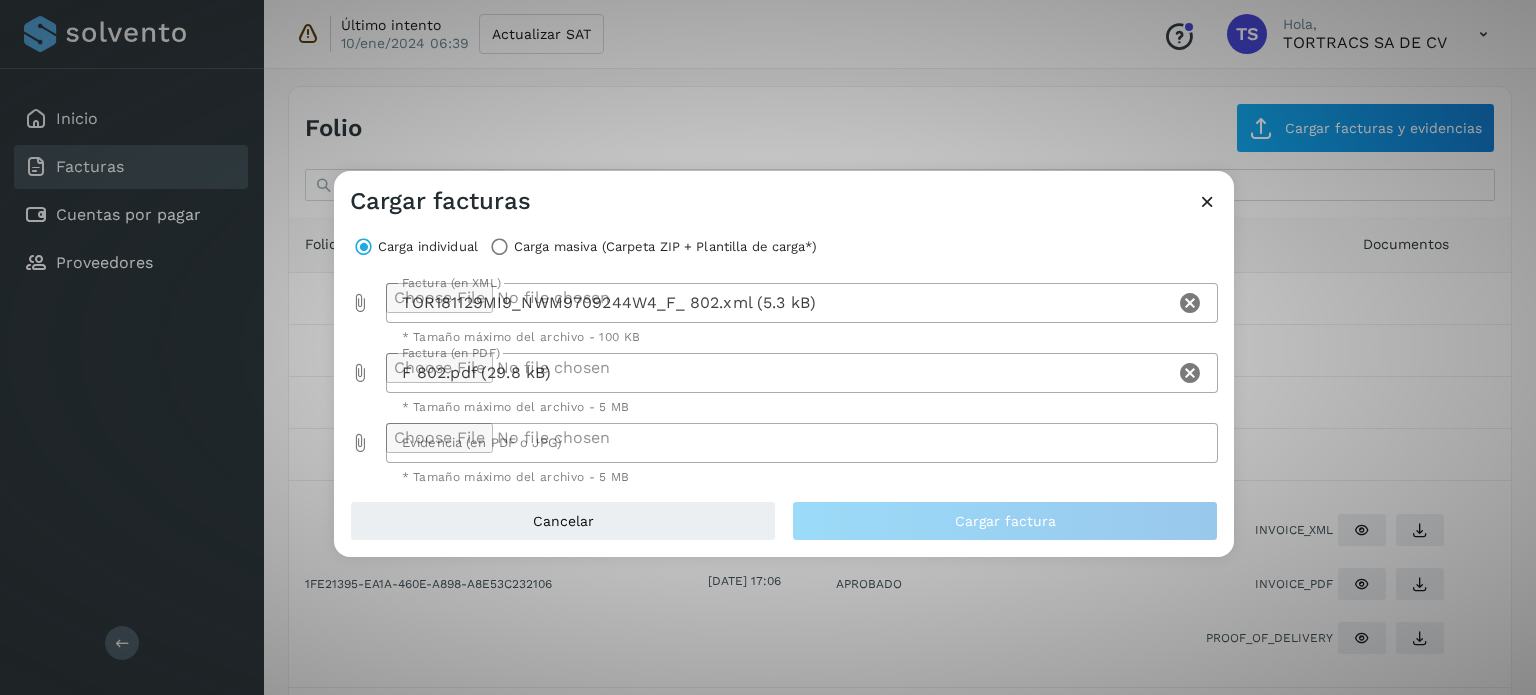 type on "**********" 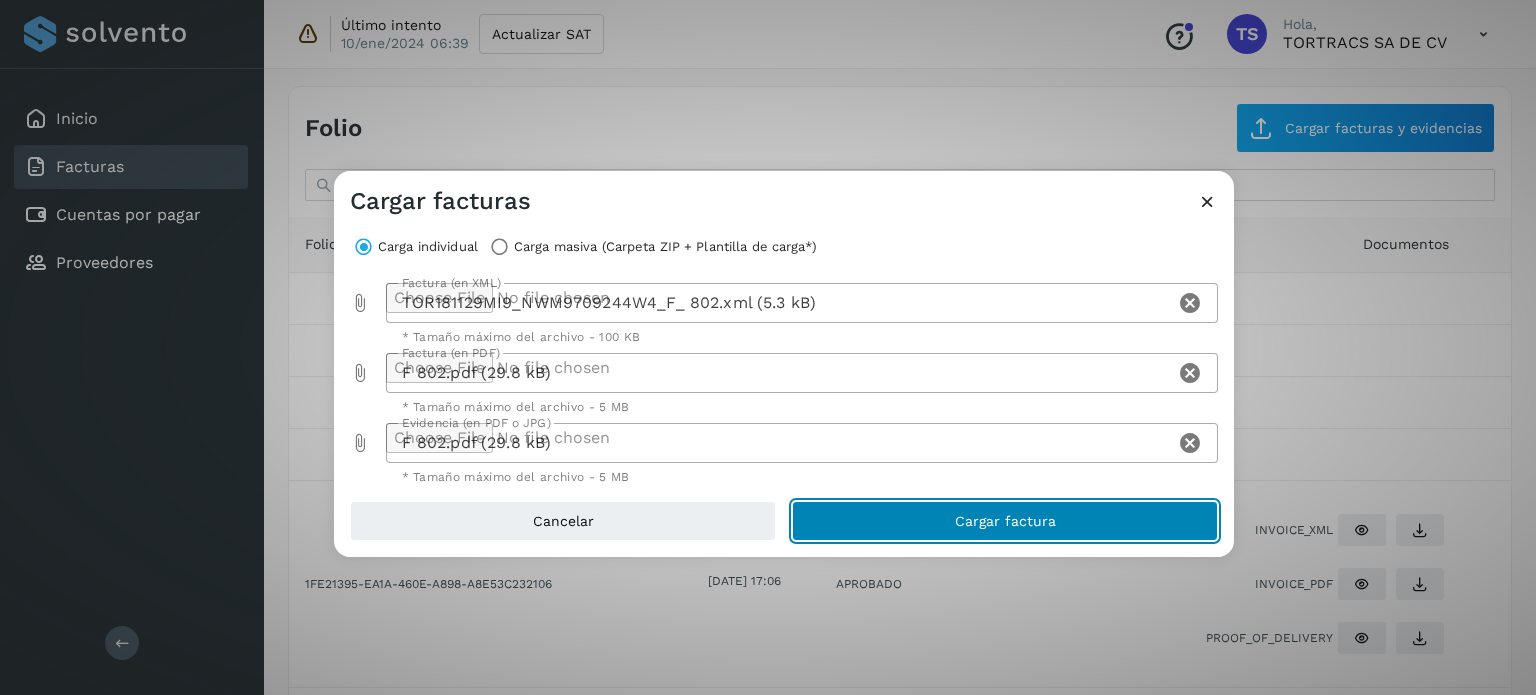 click on "Cargar factura" 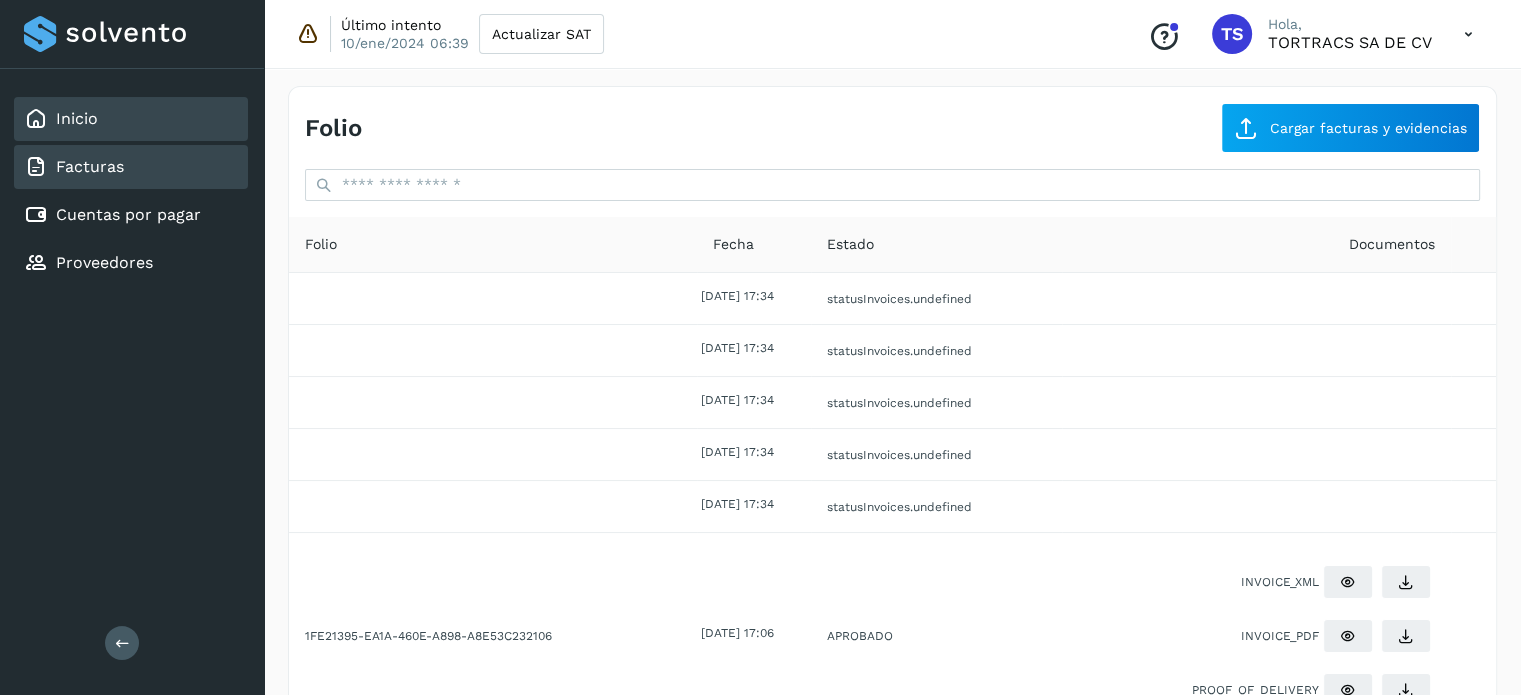 click on "Inicio" 